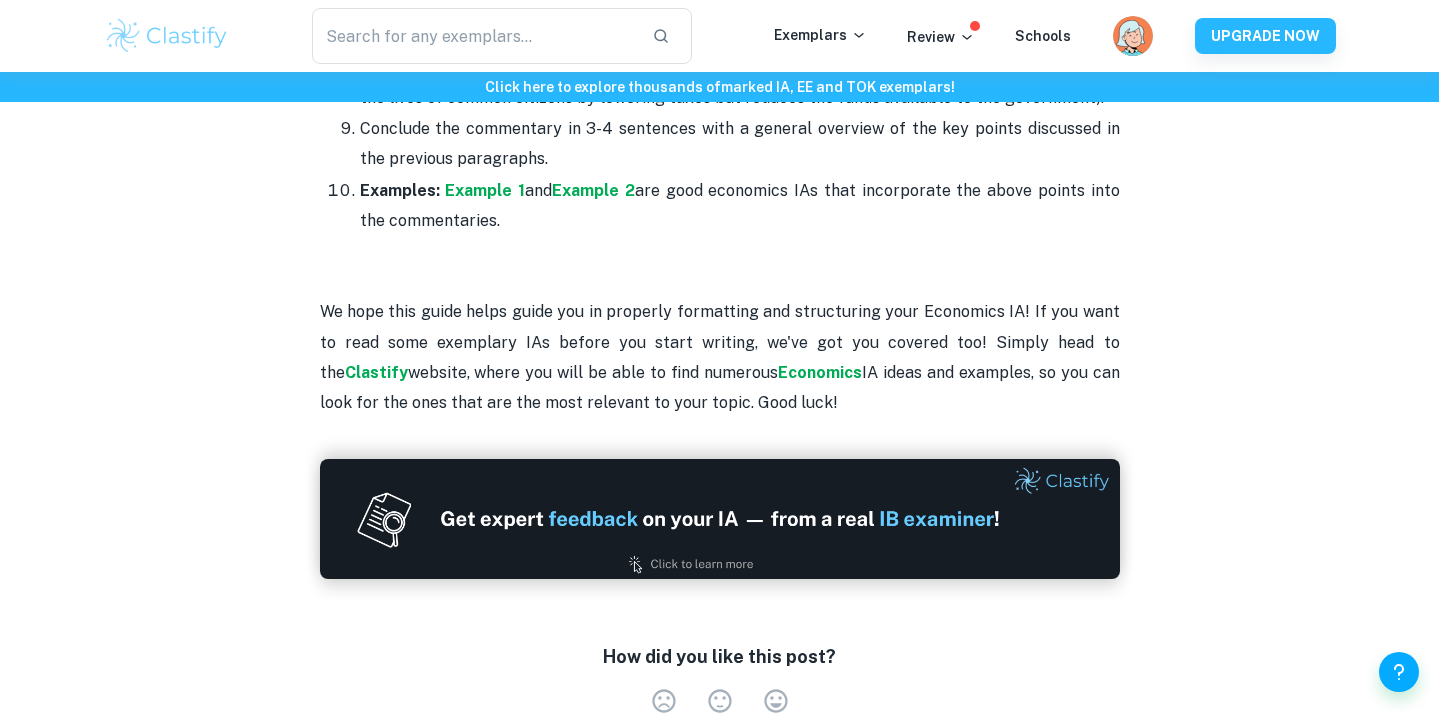 scroll, scrollTop: 2839, scrollLeft: 0, axis: vertical 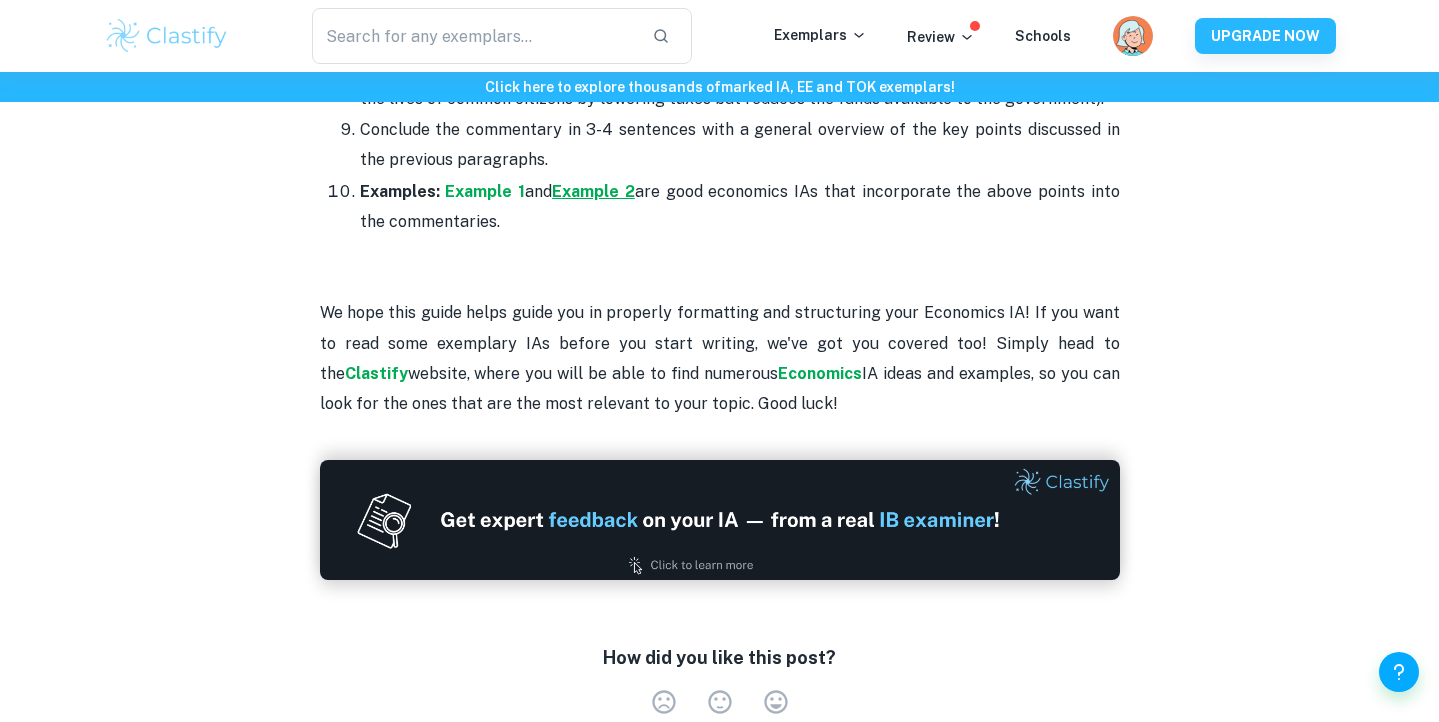 click on "Example 2" at bounding box center (593, 191) 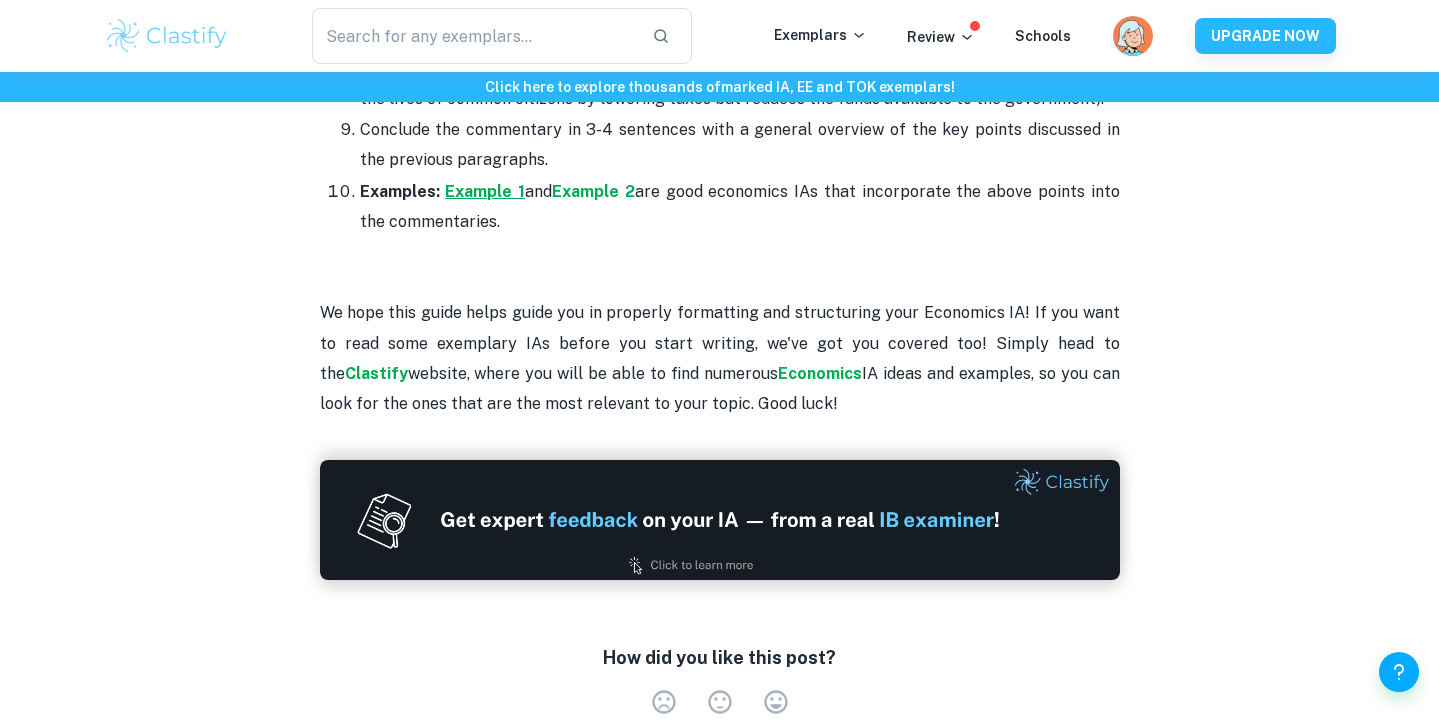 click on "Example 1" at bounding box center [485, 191] 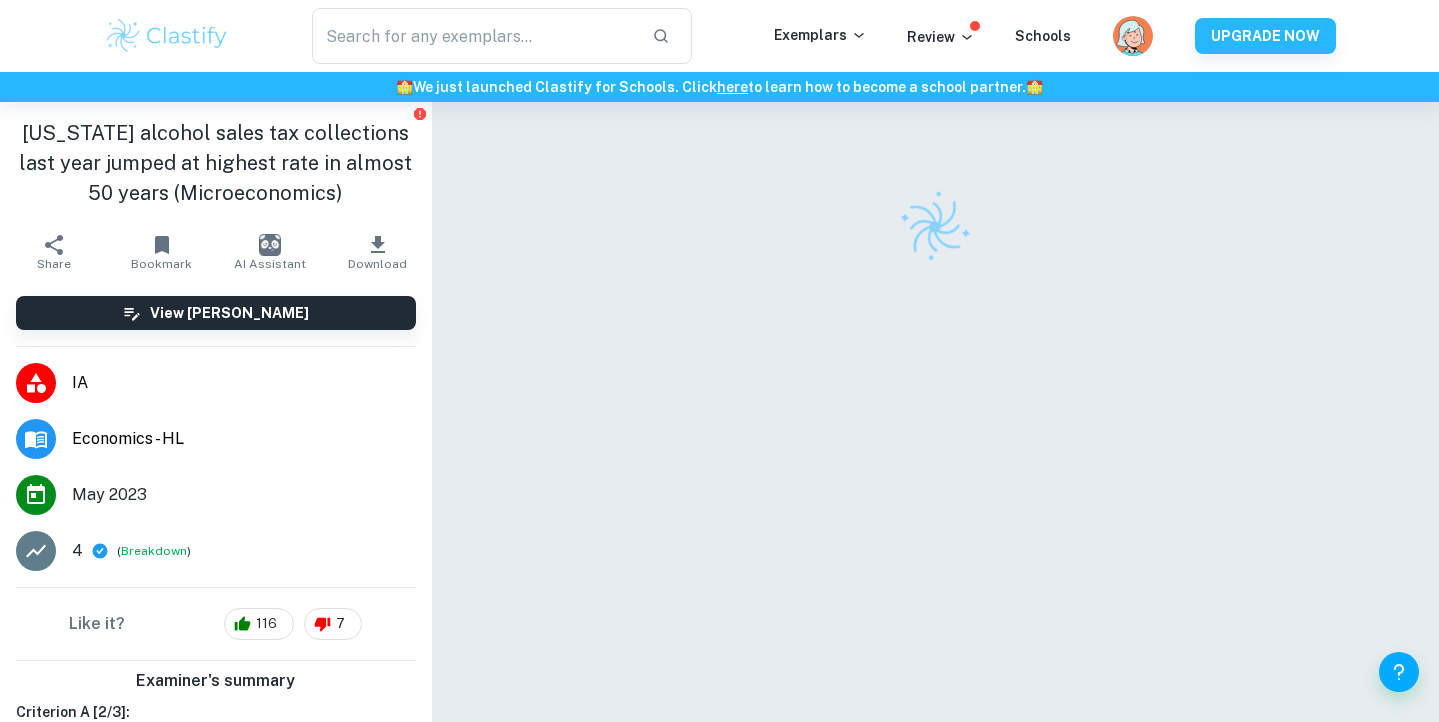 scroll, scrollTop: 0, scrollLeft: 0, axis: both 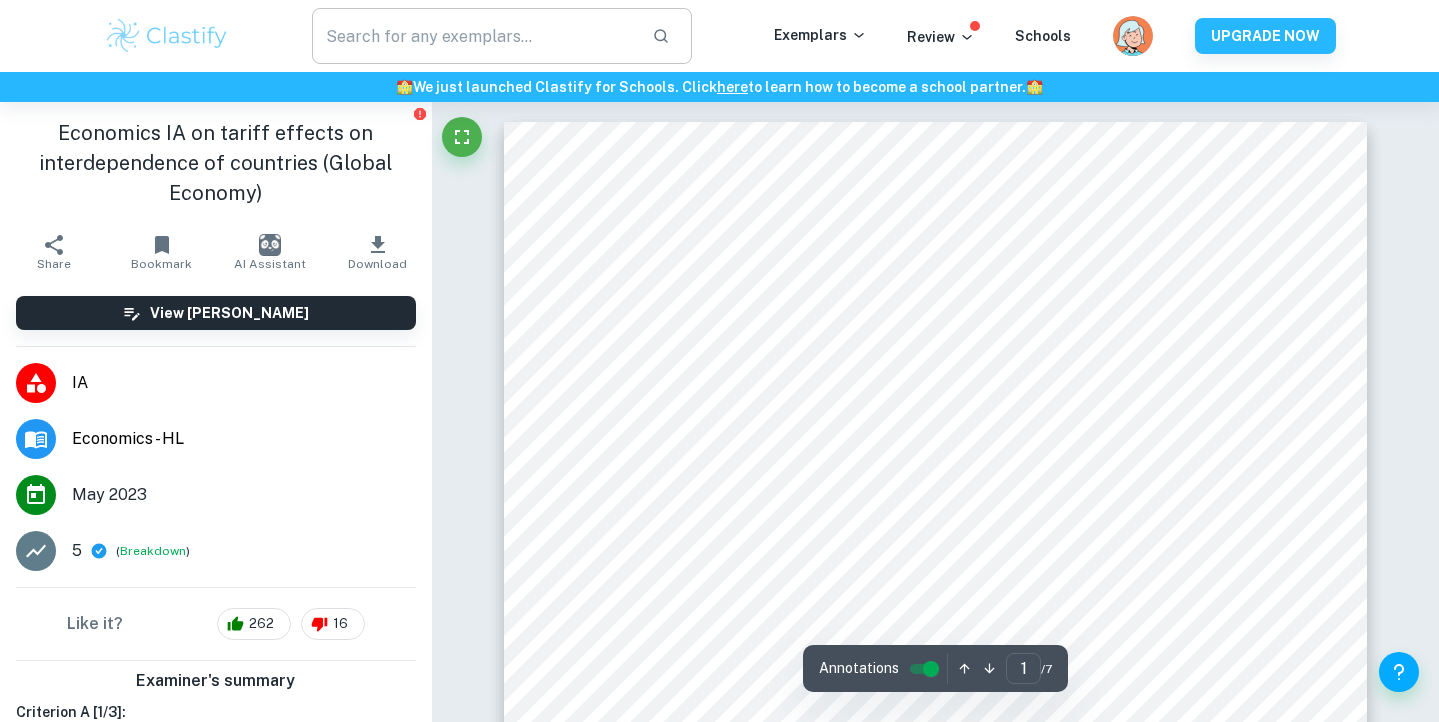 click at bounding box center (474, 36) 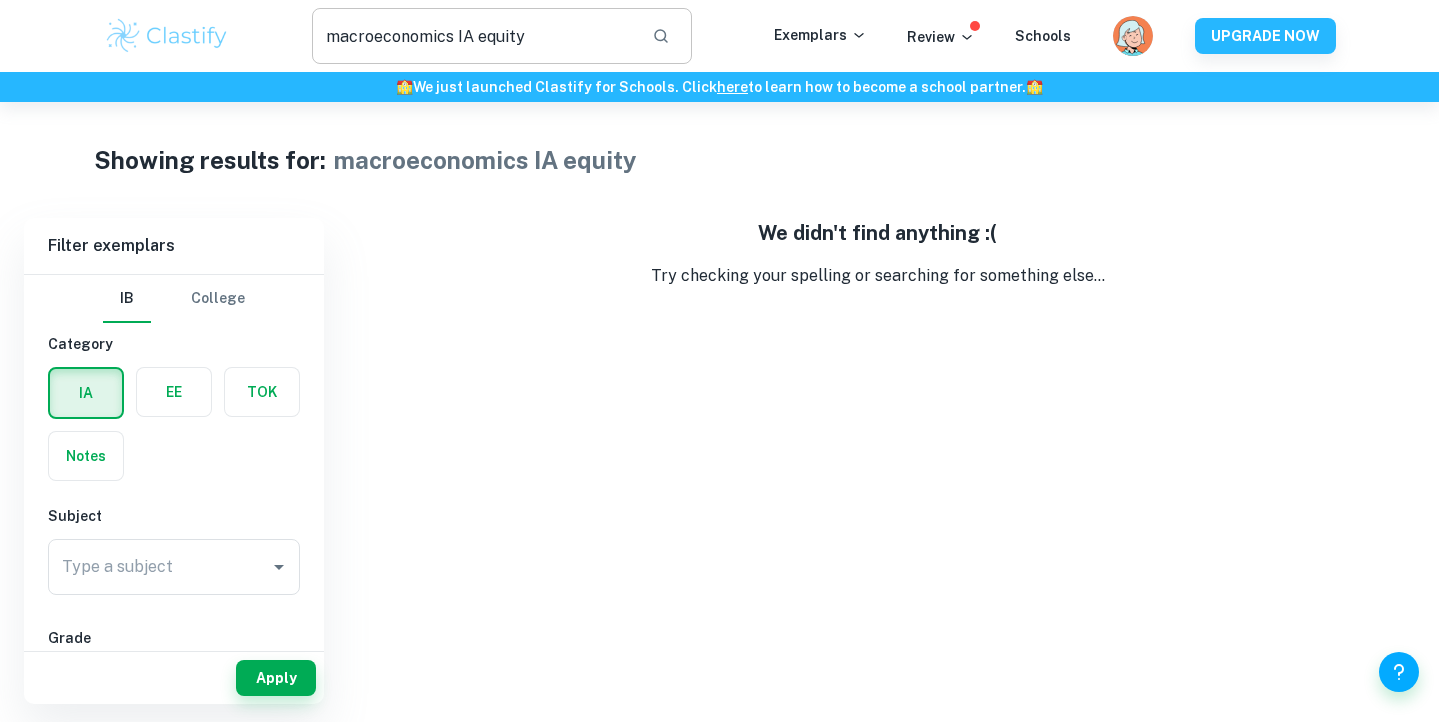 click on "macroeconomics IA equity" at bounding box center [474, 36] 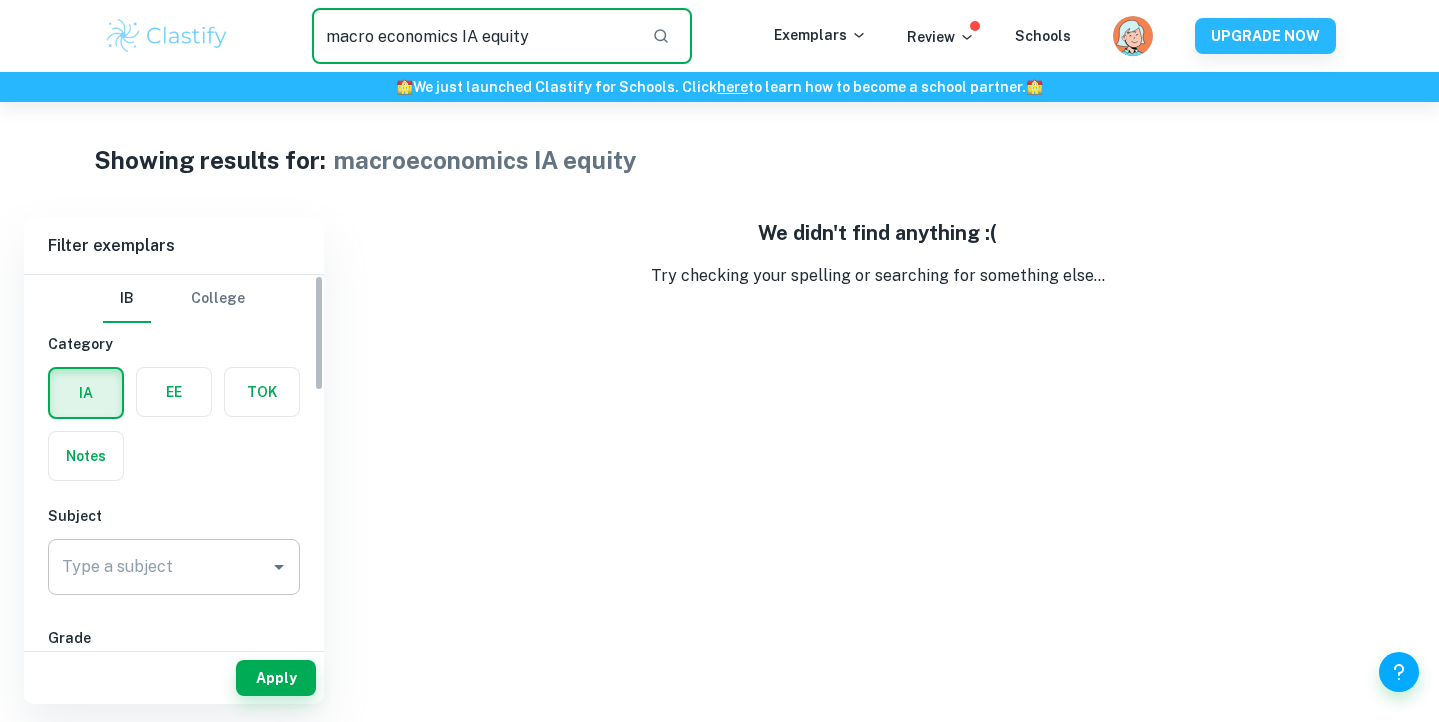type on "macro economics IA equity" 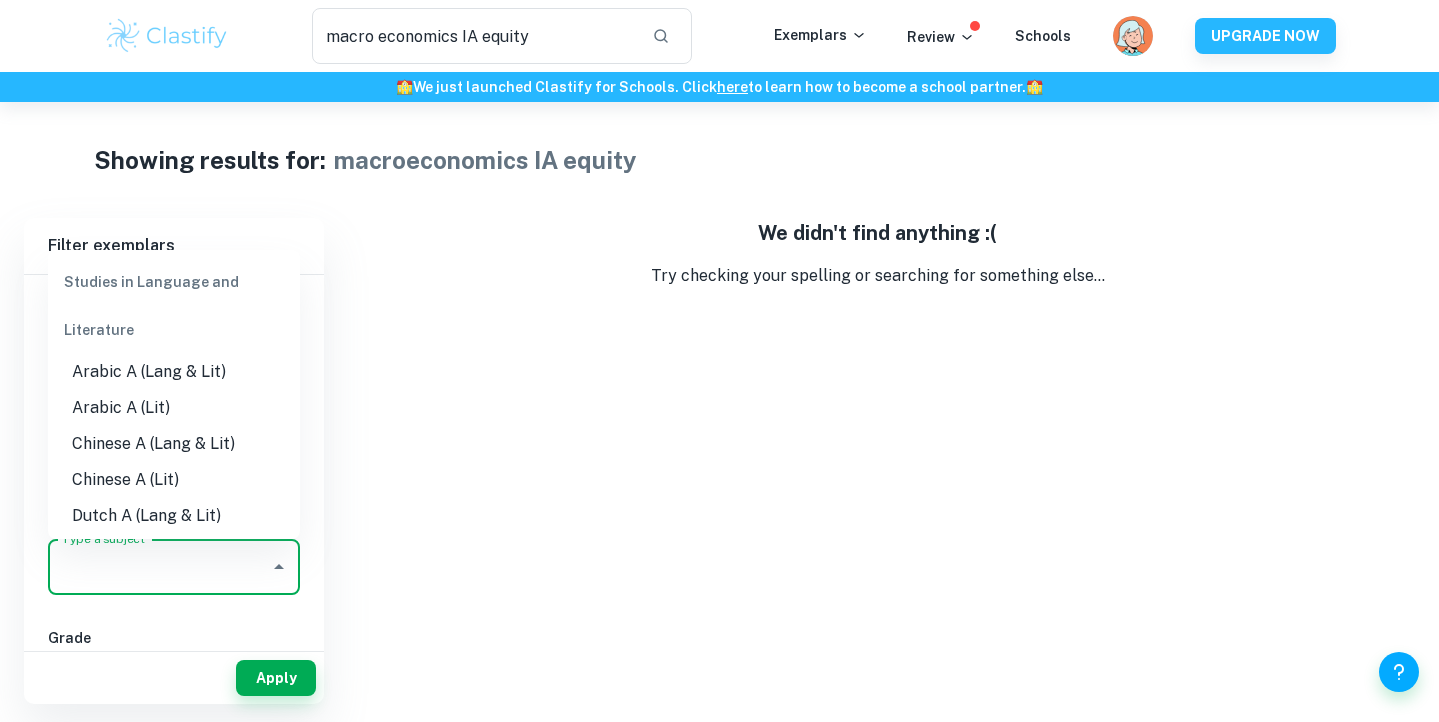 scroll, scrollTop: 1, scrollLeft: 0, axis: vertical 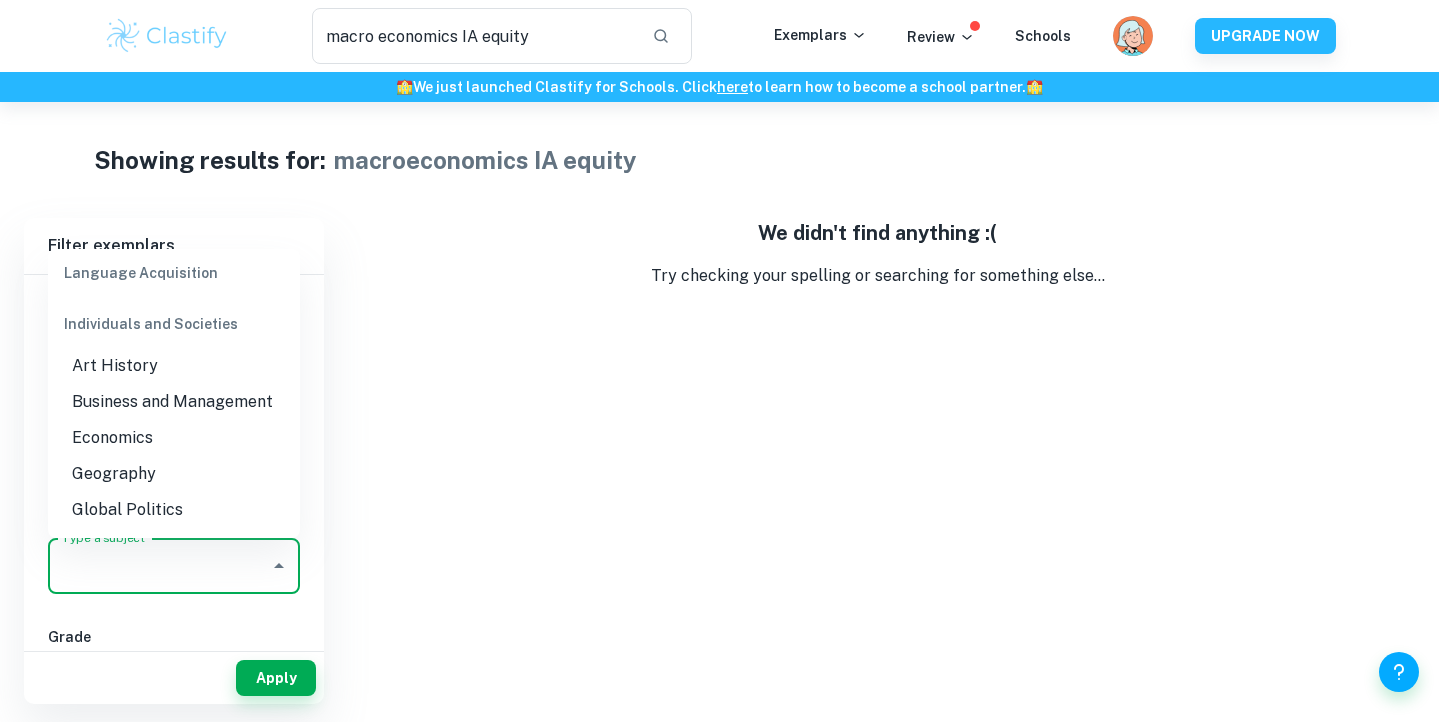 click on "Economics" at bounding box center (174, 438) 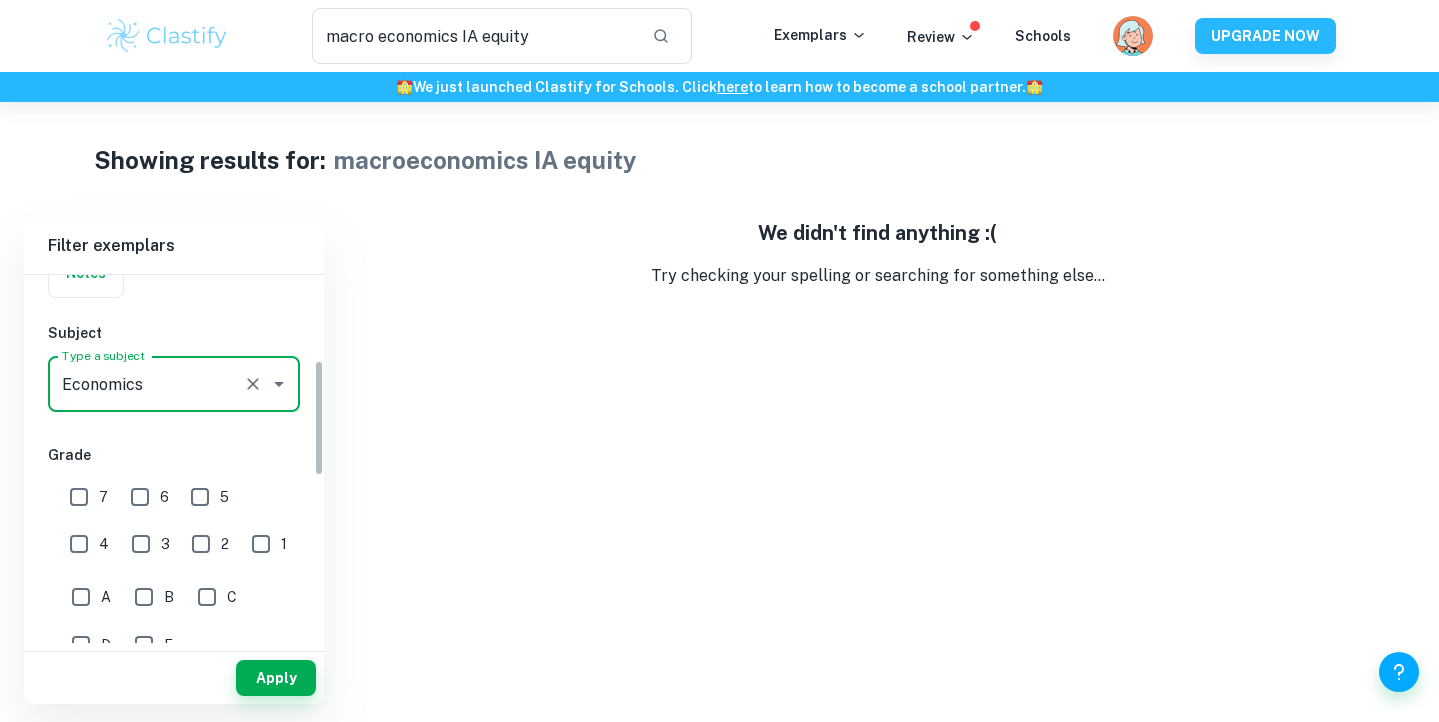 scroll, scrollTop: 271, scrollLeft: 0, axis: vertical 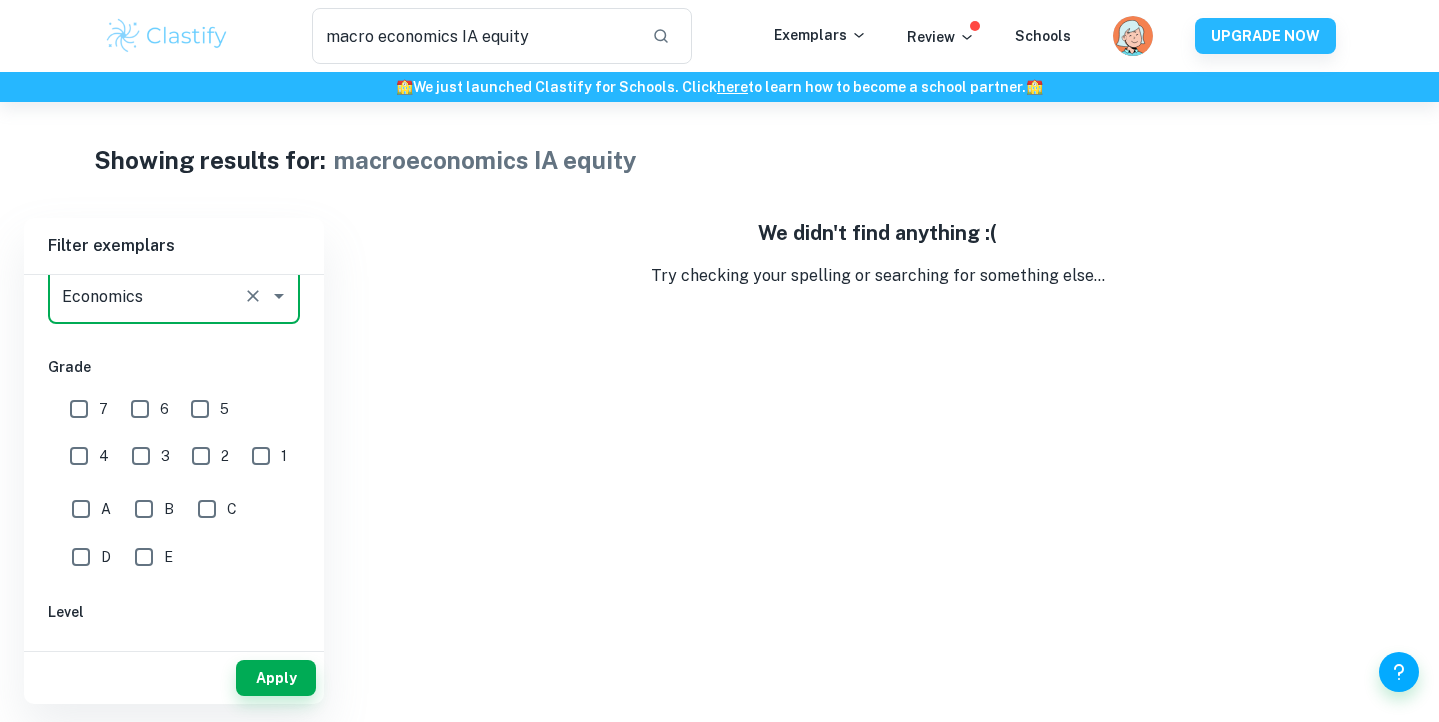 click on "7" at bounding box center [79, 409] 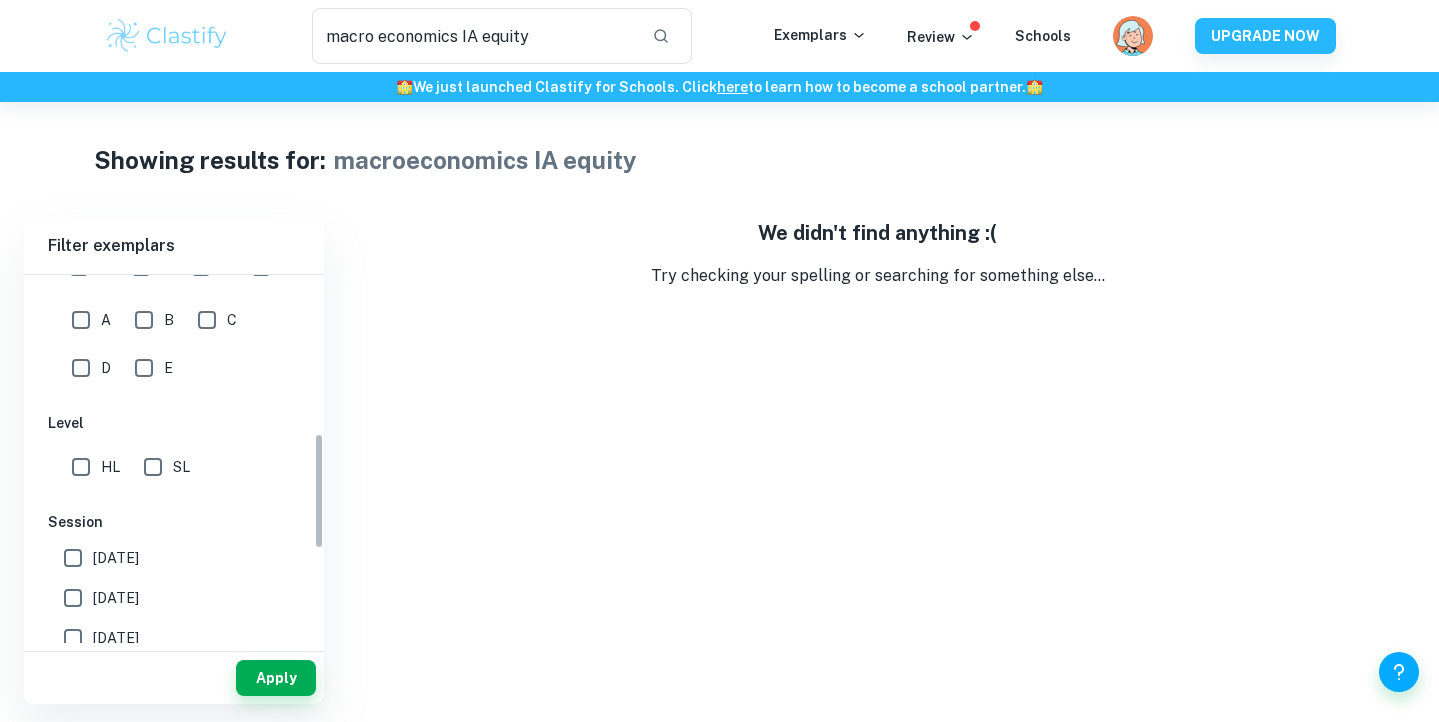 scroll, scrollTop: 506, scrollLeft: 0, axis: vertical 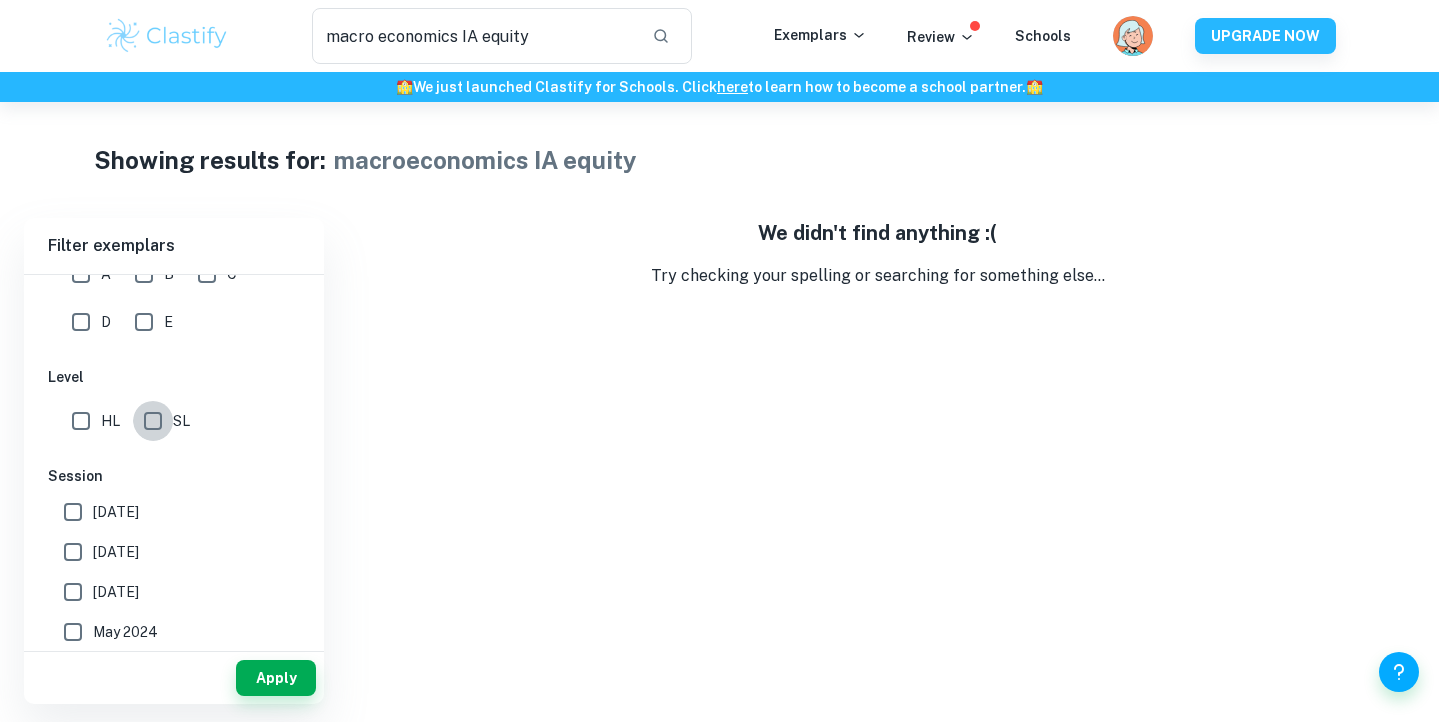 click on "SL" at bounding box center (153, 421) 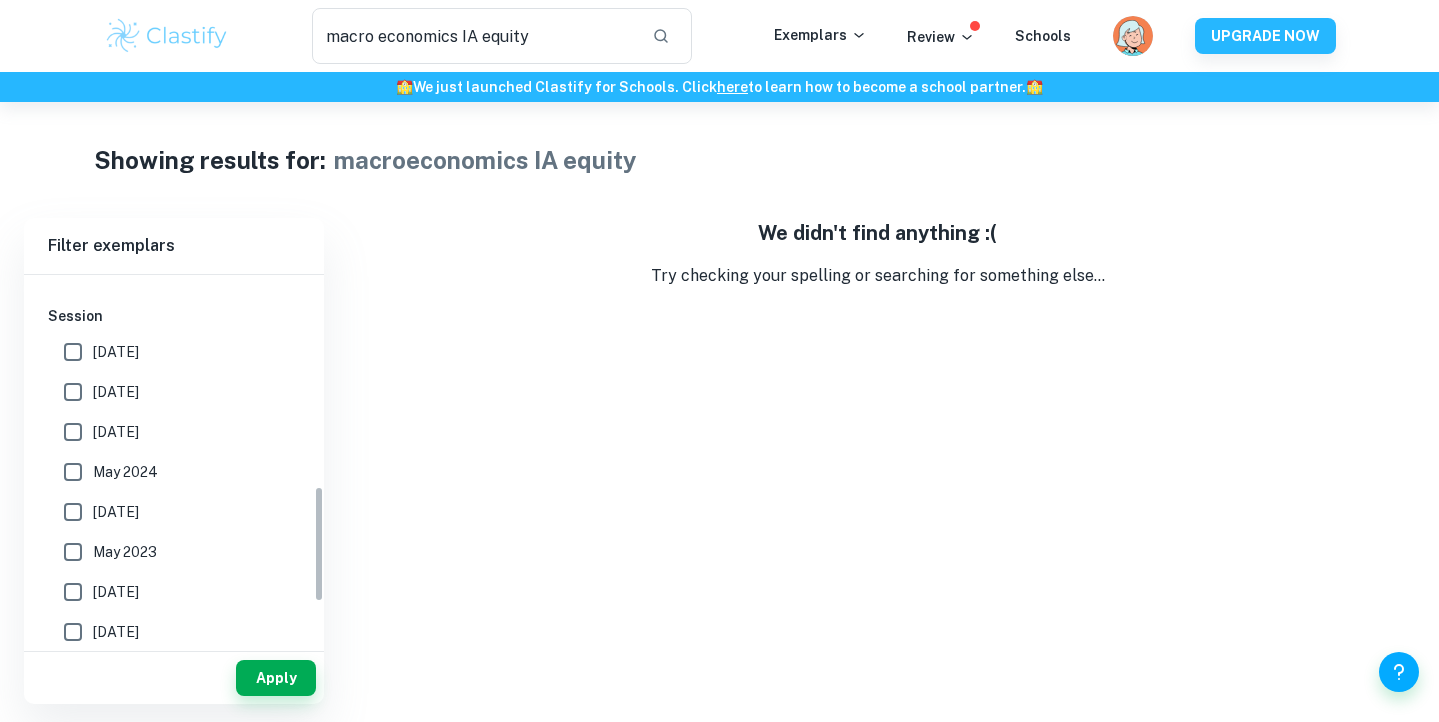 scroll, scrollTop: 656, scrollLeft: 0, axis: vertical 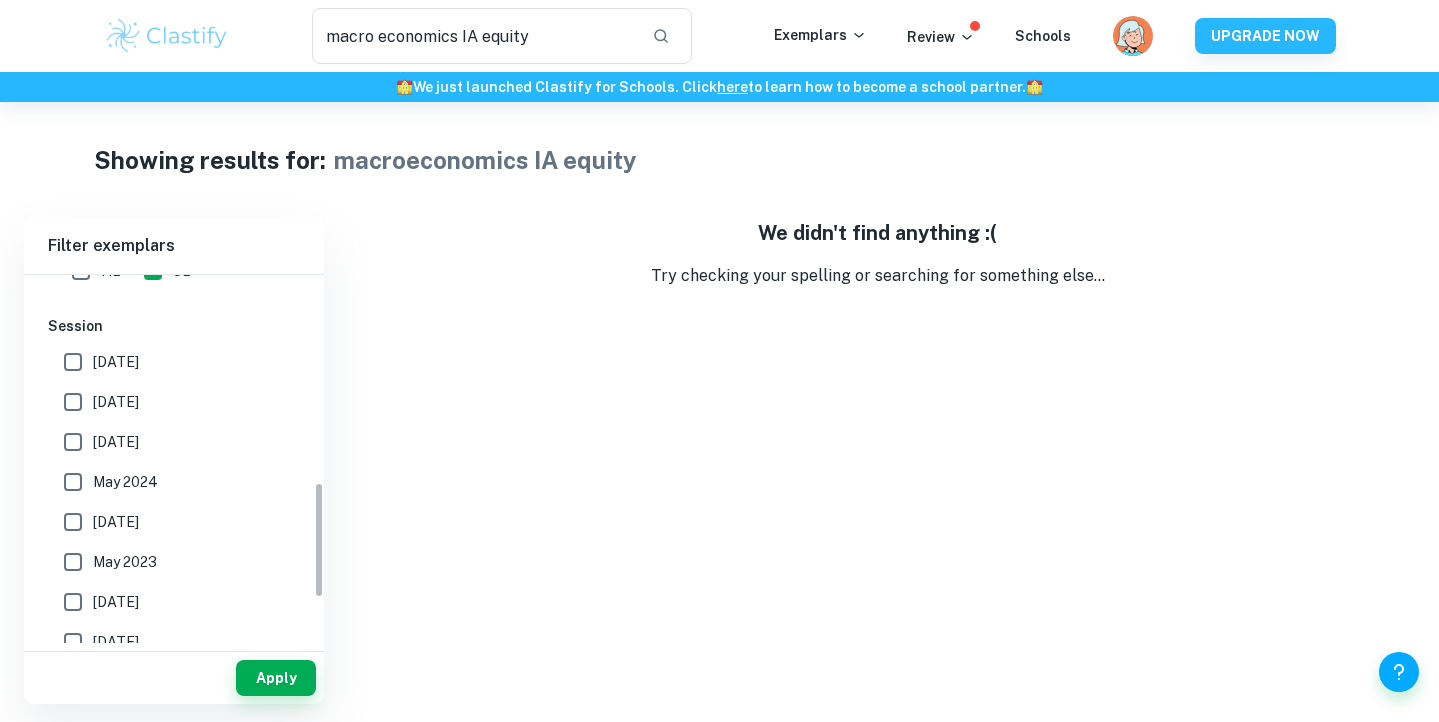 click on "May 2026" at bounding box center (73, 362) 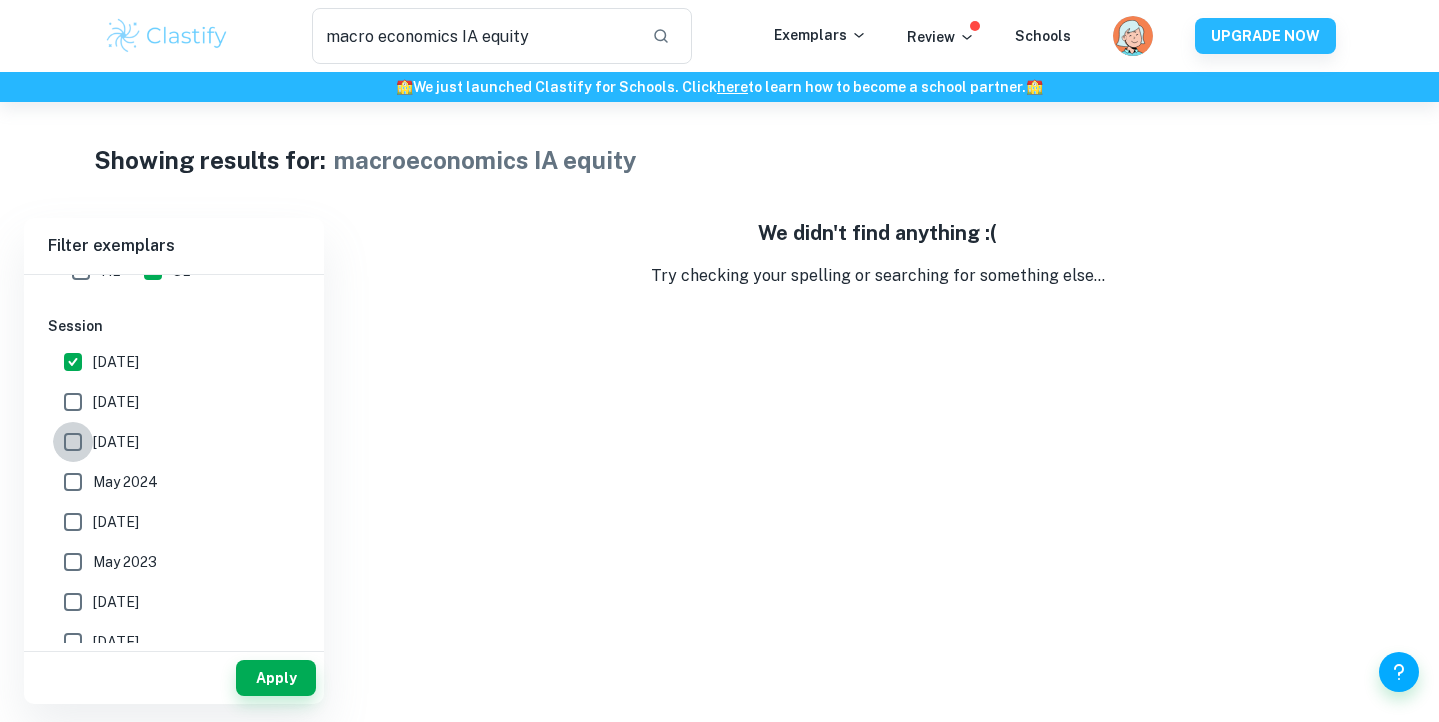 click on "November 2024" at bounding box center (73, 442) 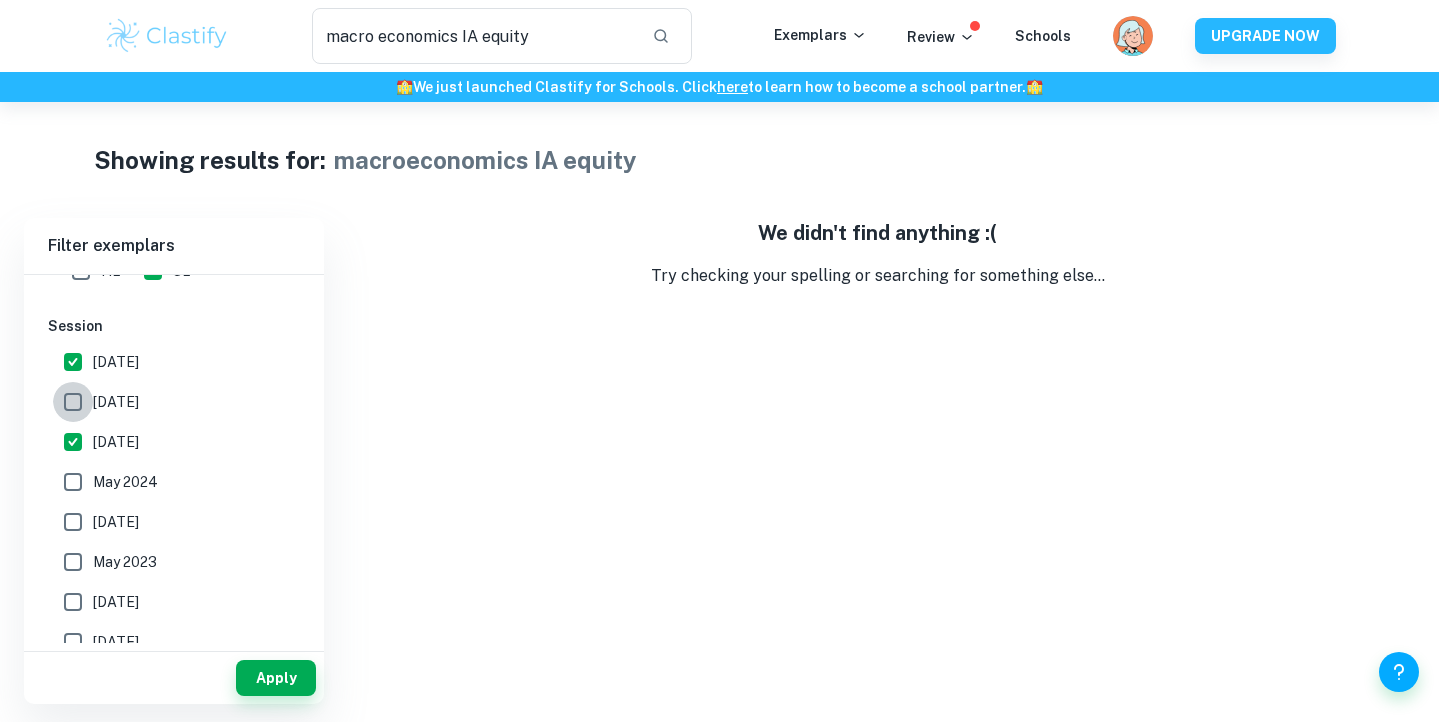 click on "May 2025" at bounding box center (73, 402) 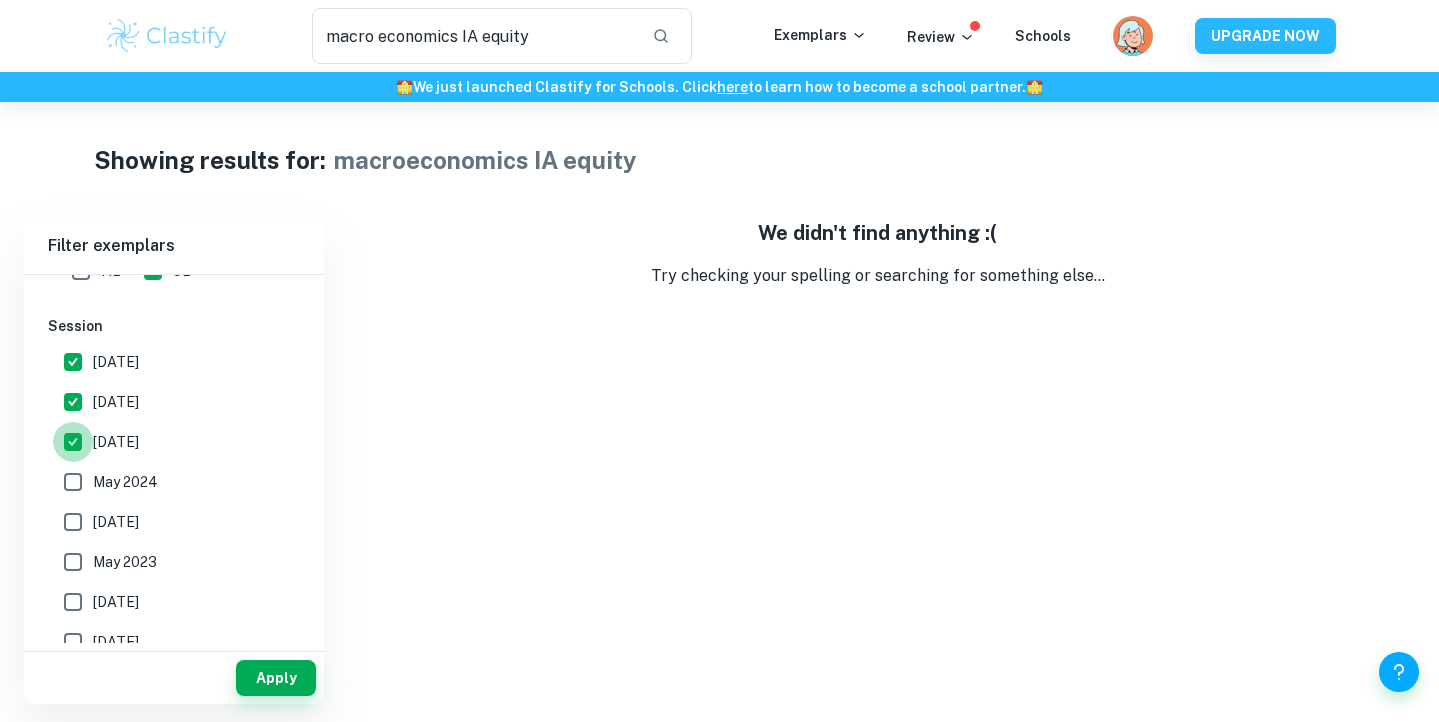 click on "November 2024" at bounding box center [73, 442] 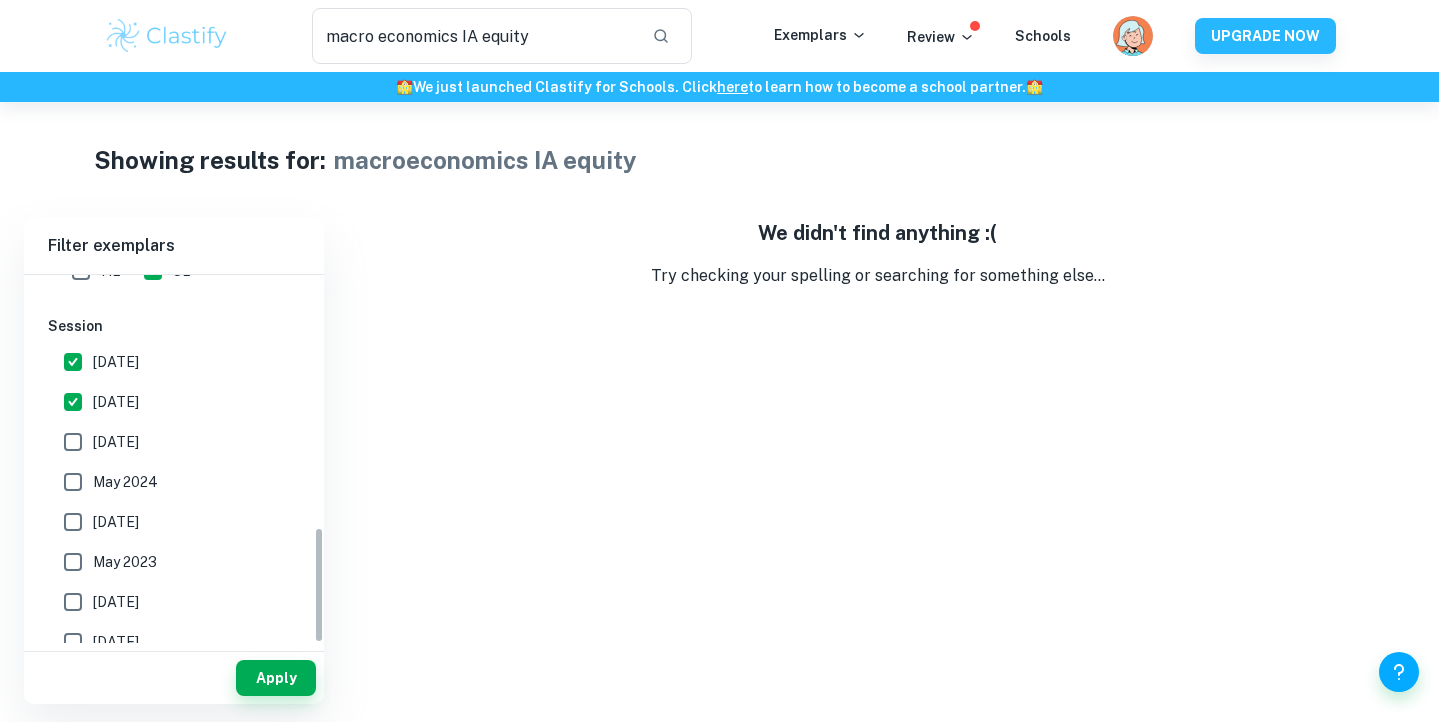 scroll, scrollTop: 795, scrollLeft: 0, axis: vertical 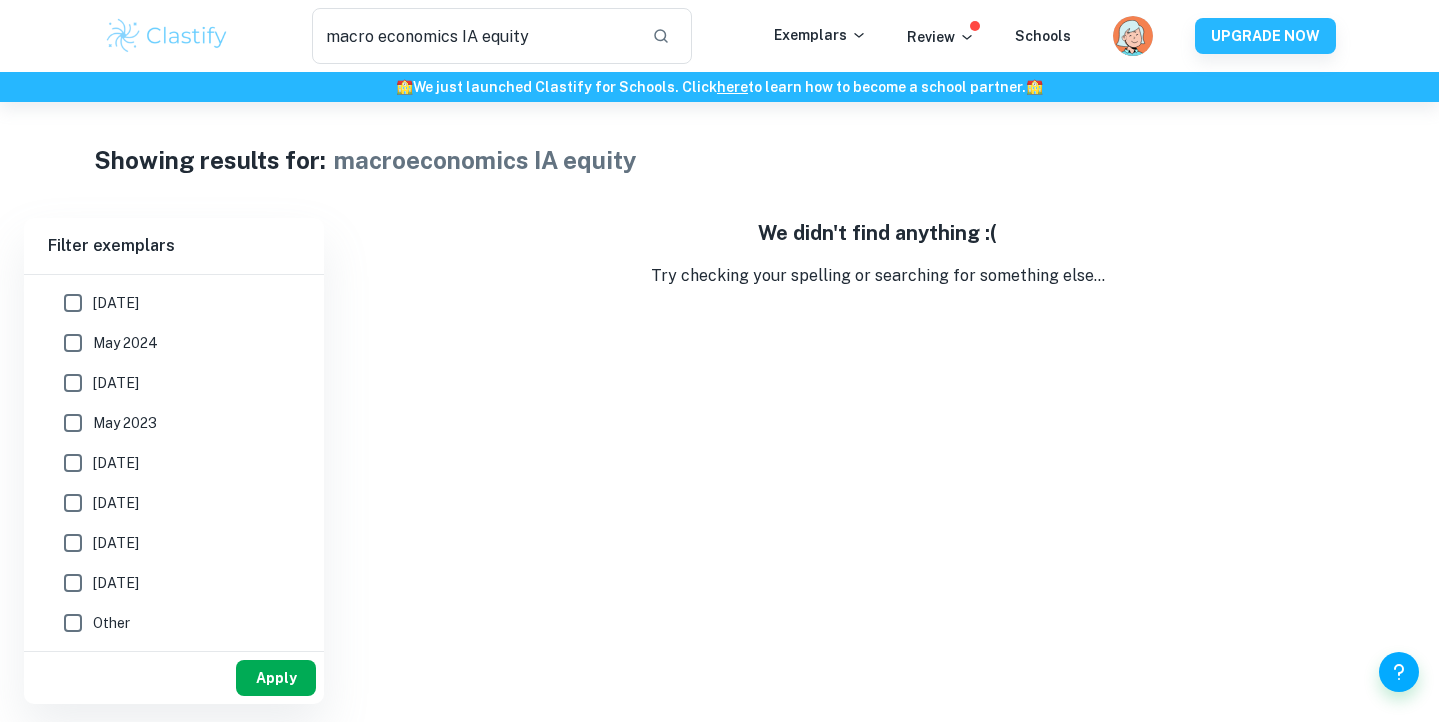 click on "Apply" at bounding box center [276, 678] 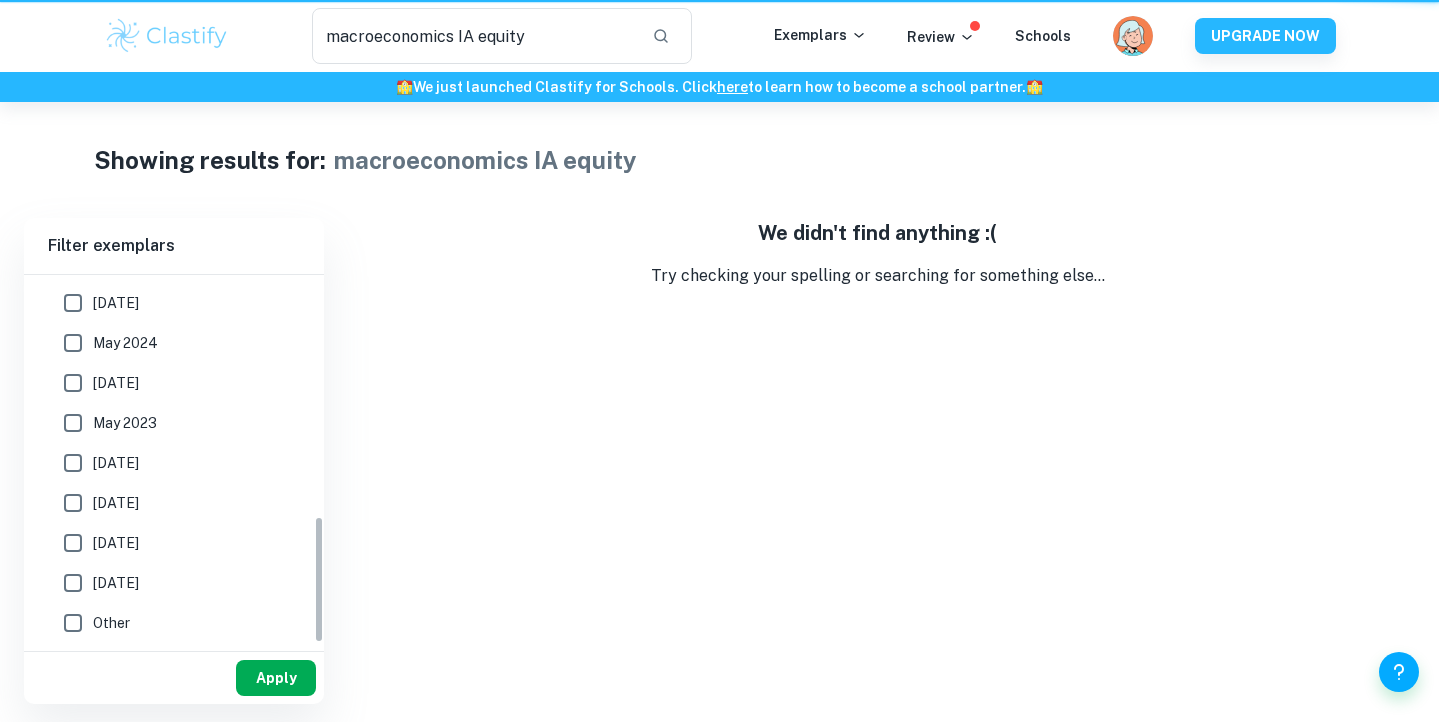 scroll, scrollTop: 694, scrollLeft: 0, axis: vertical 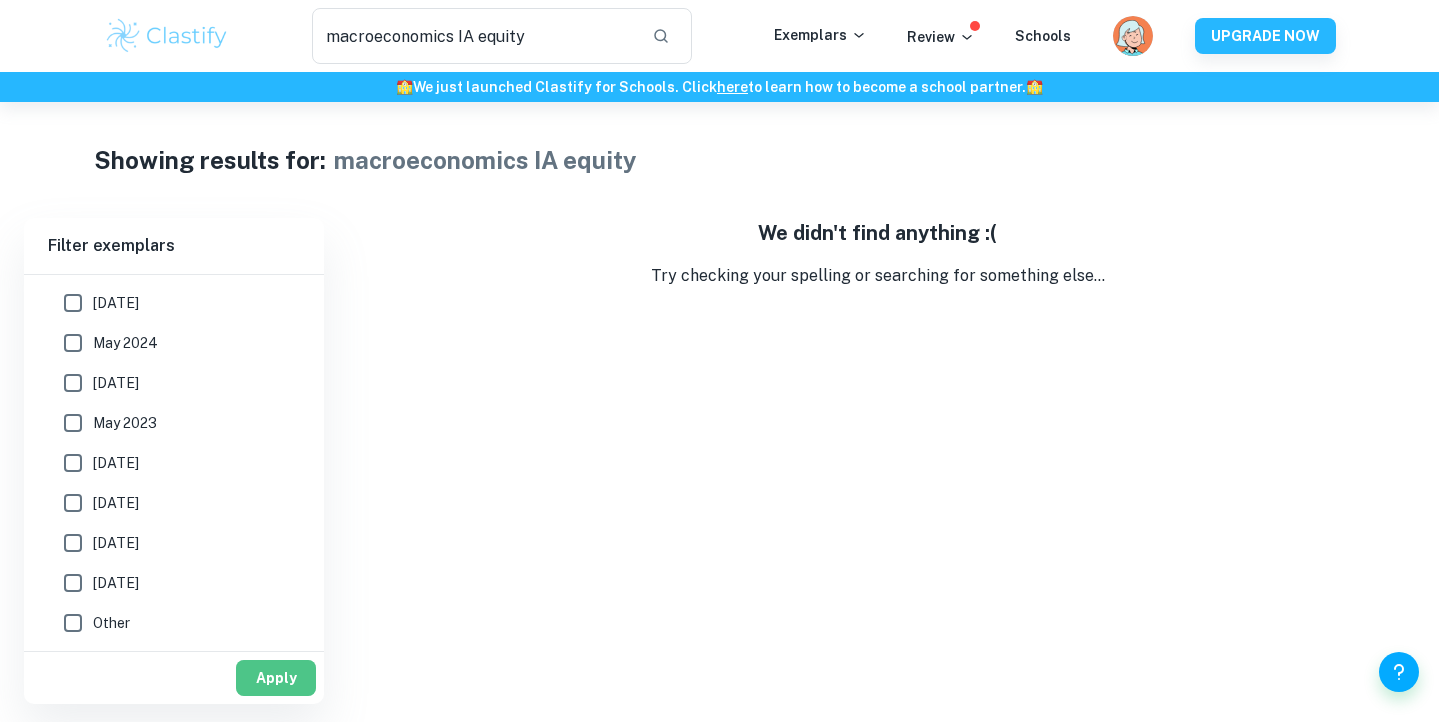 click on "Apply" at bounding box center (276, 678) 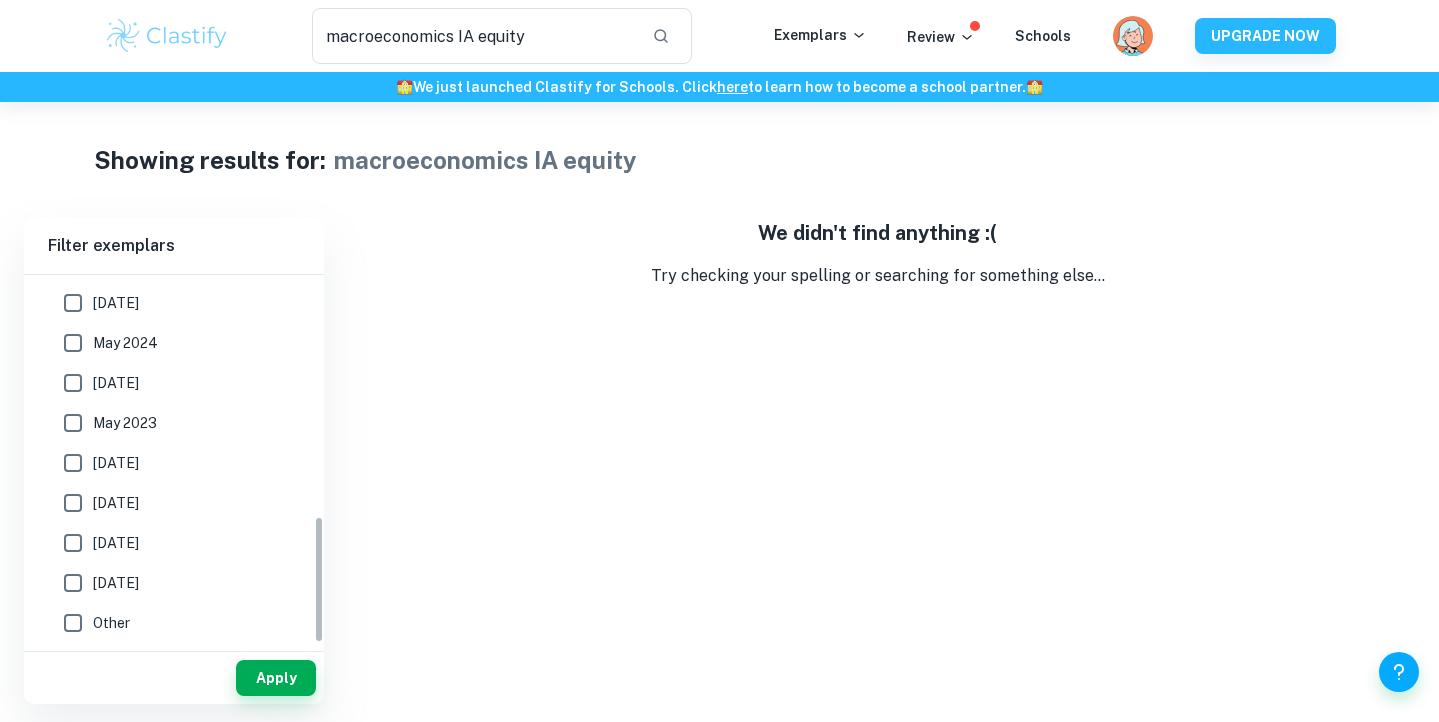 scroll, scrollTop: 0, scrollLeft: 0, axis: both 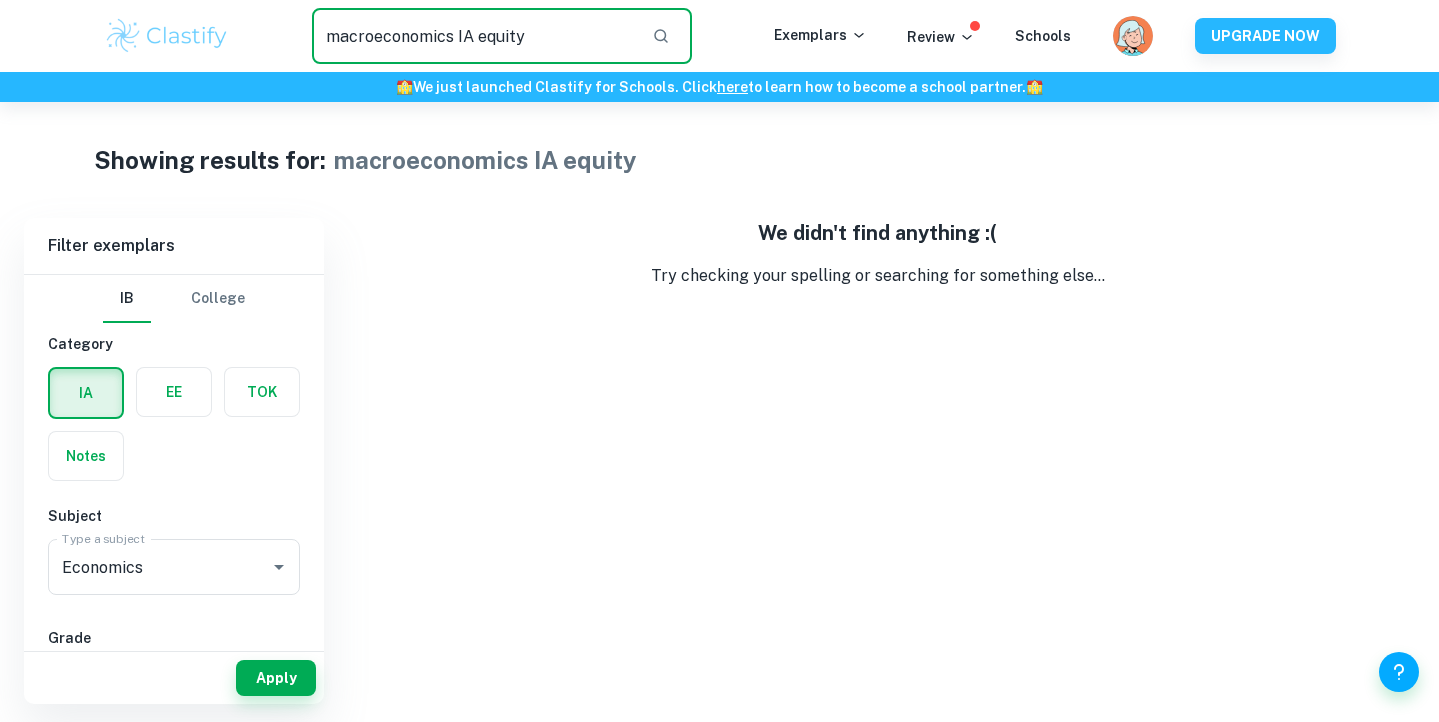 drag, startPoint x: 553, startPoint y: 29, endPoint x: 0, endPoint y: -112, distance: 570.69257 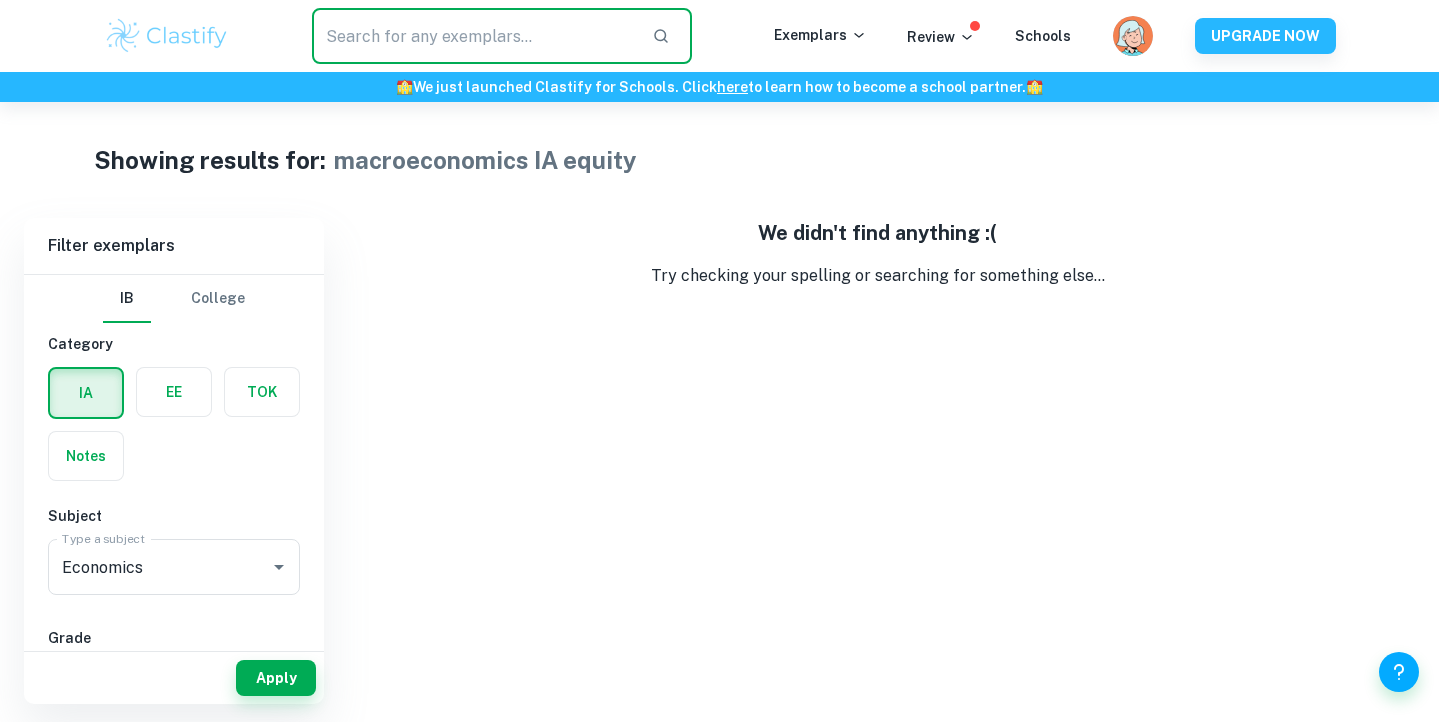 click on "Apply" at bounding box center [174, 678] 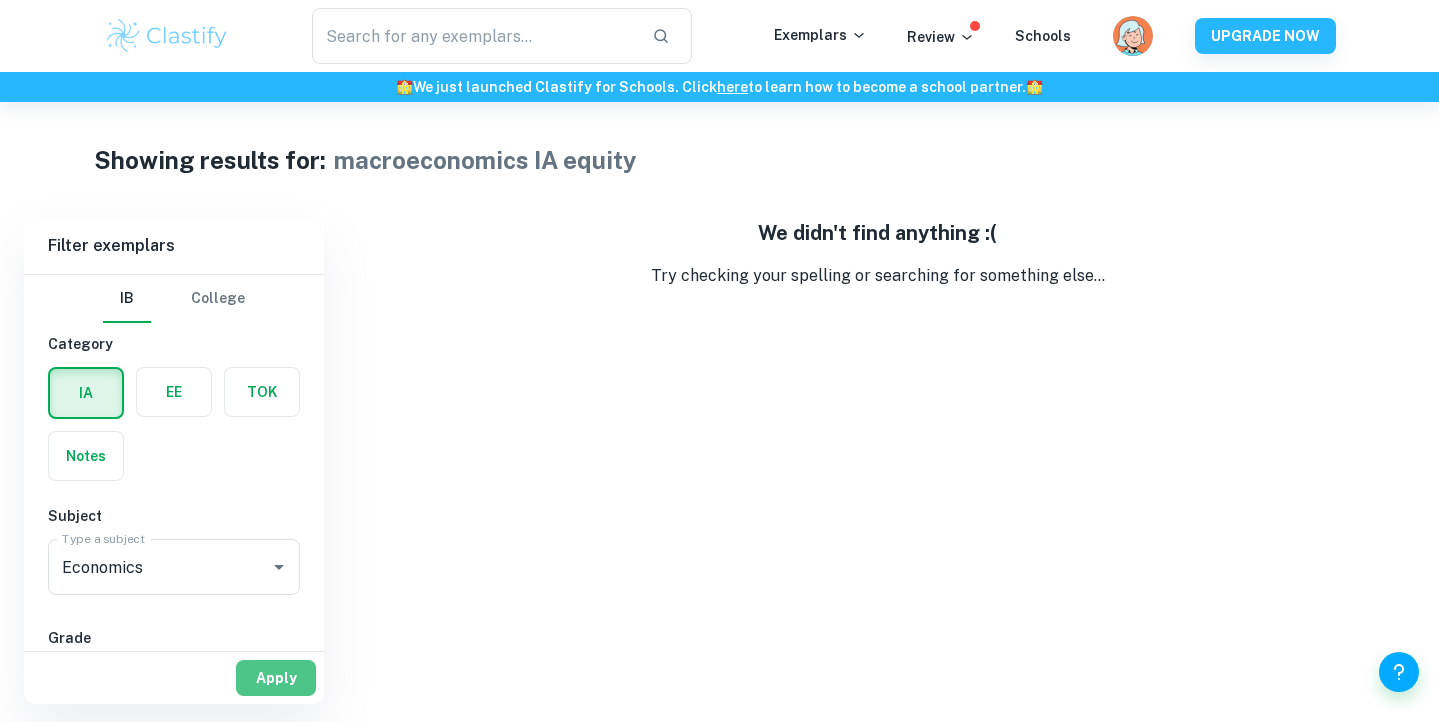 click on "Apply" at bounding box center [276, 678] 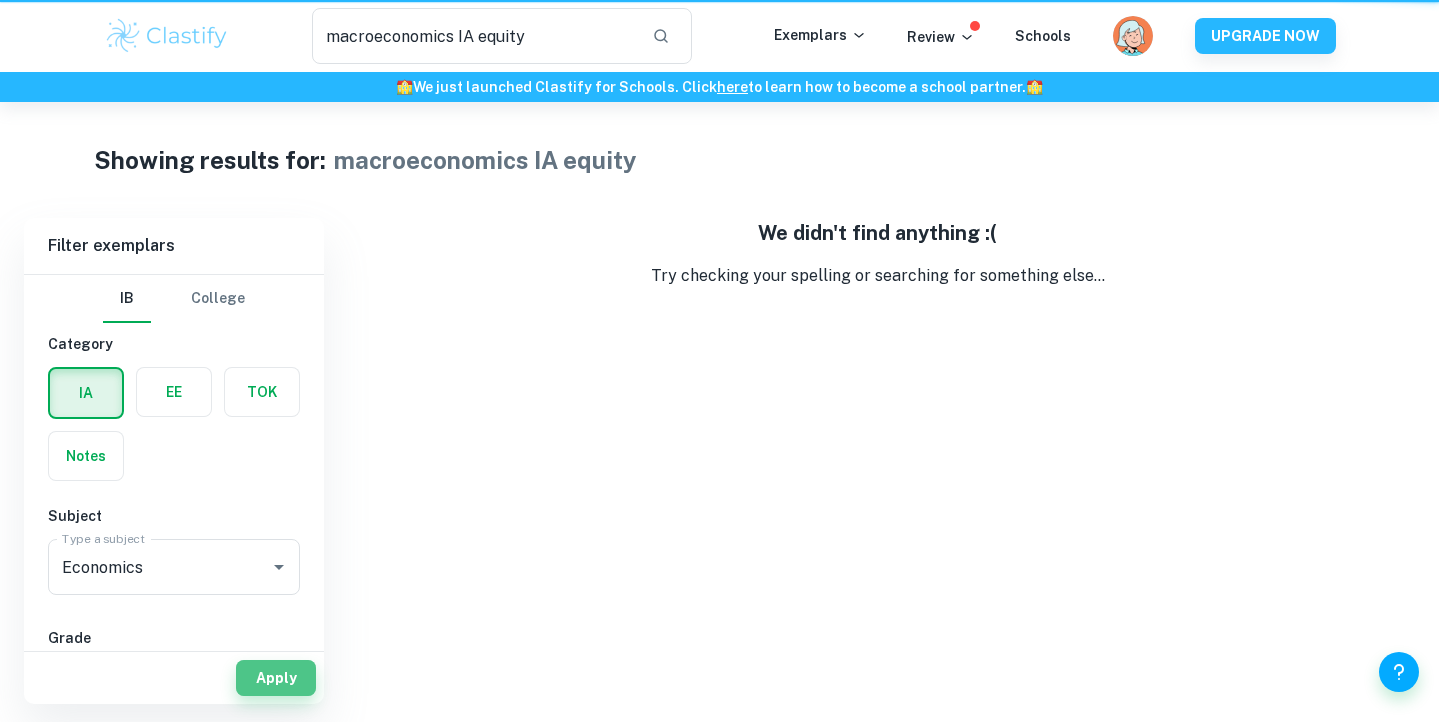 click on "Apply" at bounding box center (276, 678) 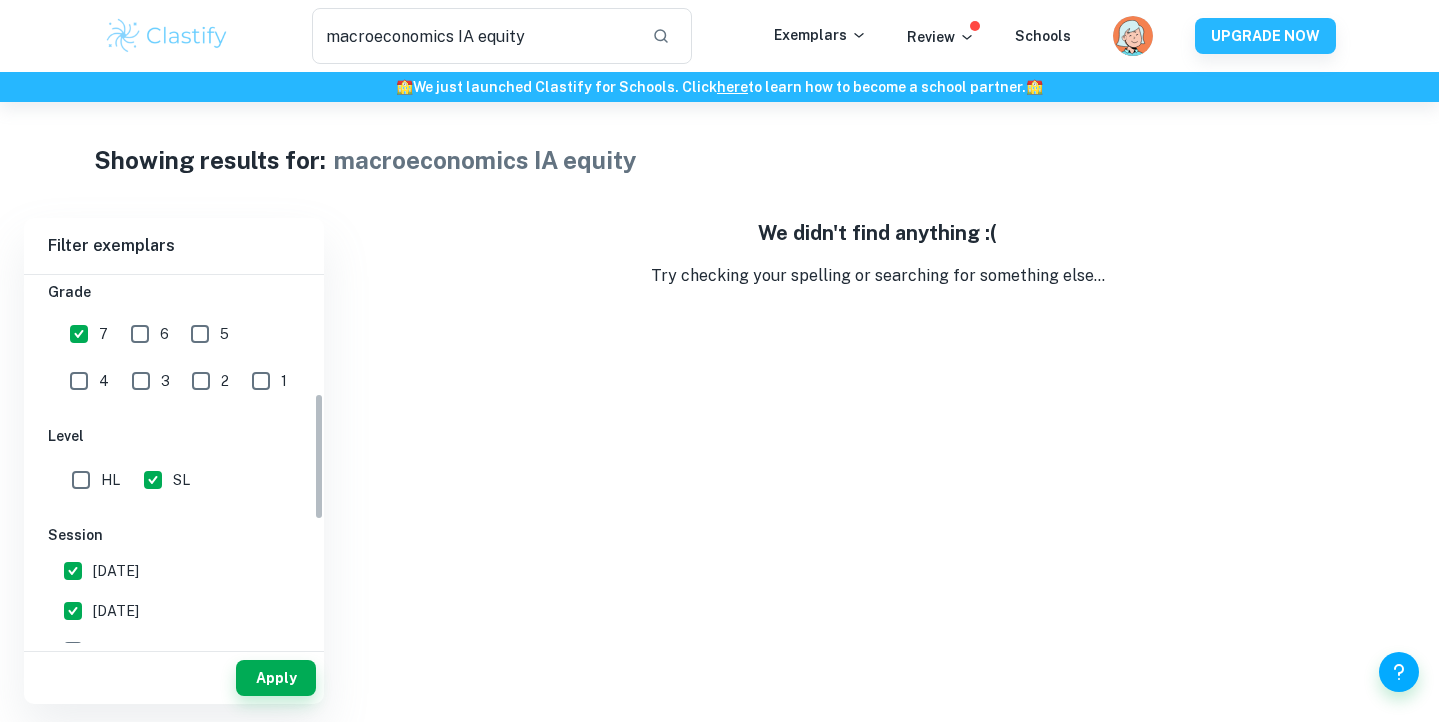 scroll, scrollTop: 349, scrollLeft: 0, axis: vertical 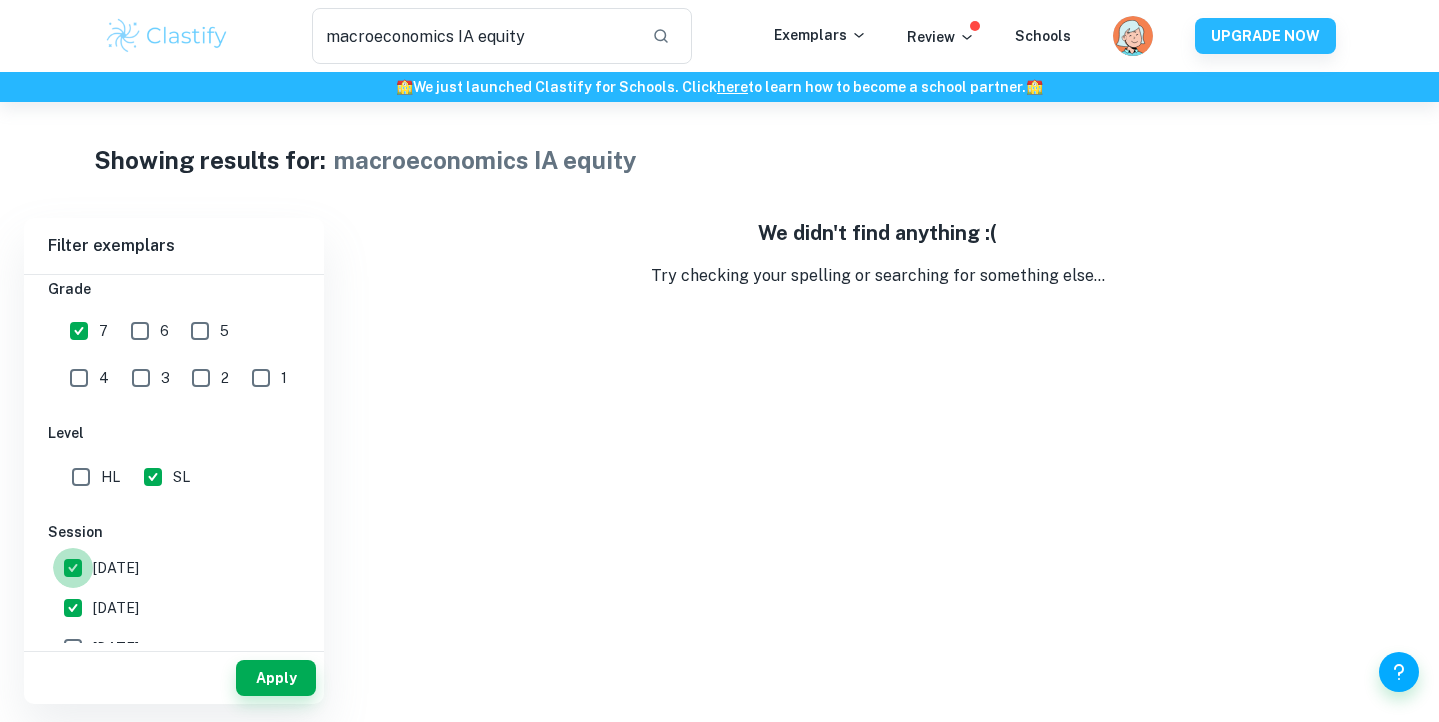 click on "May 2026" at bounding box center [73, 568] 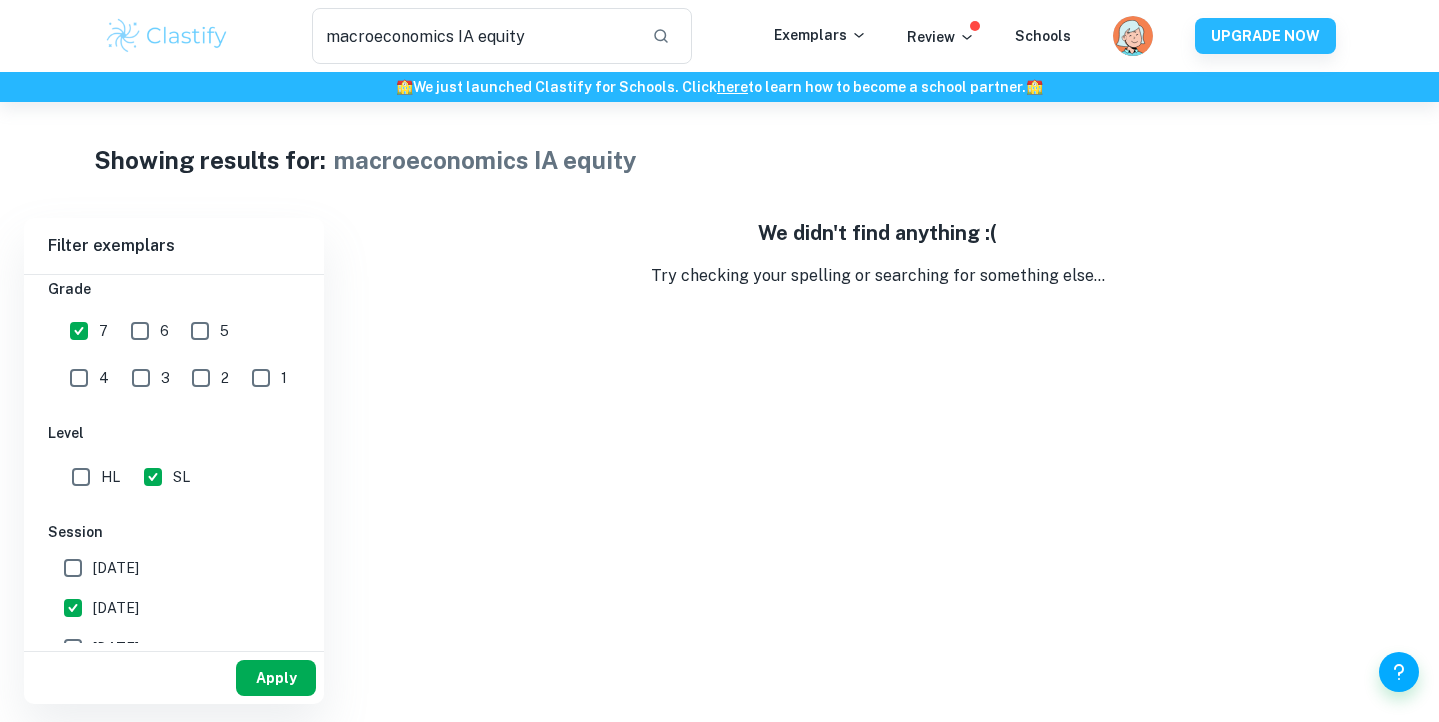 click on "Apply" at bounding box center (276, 678) 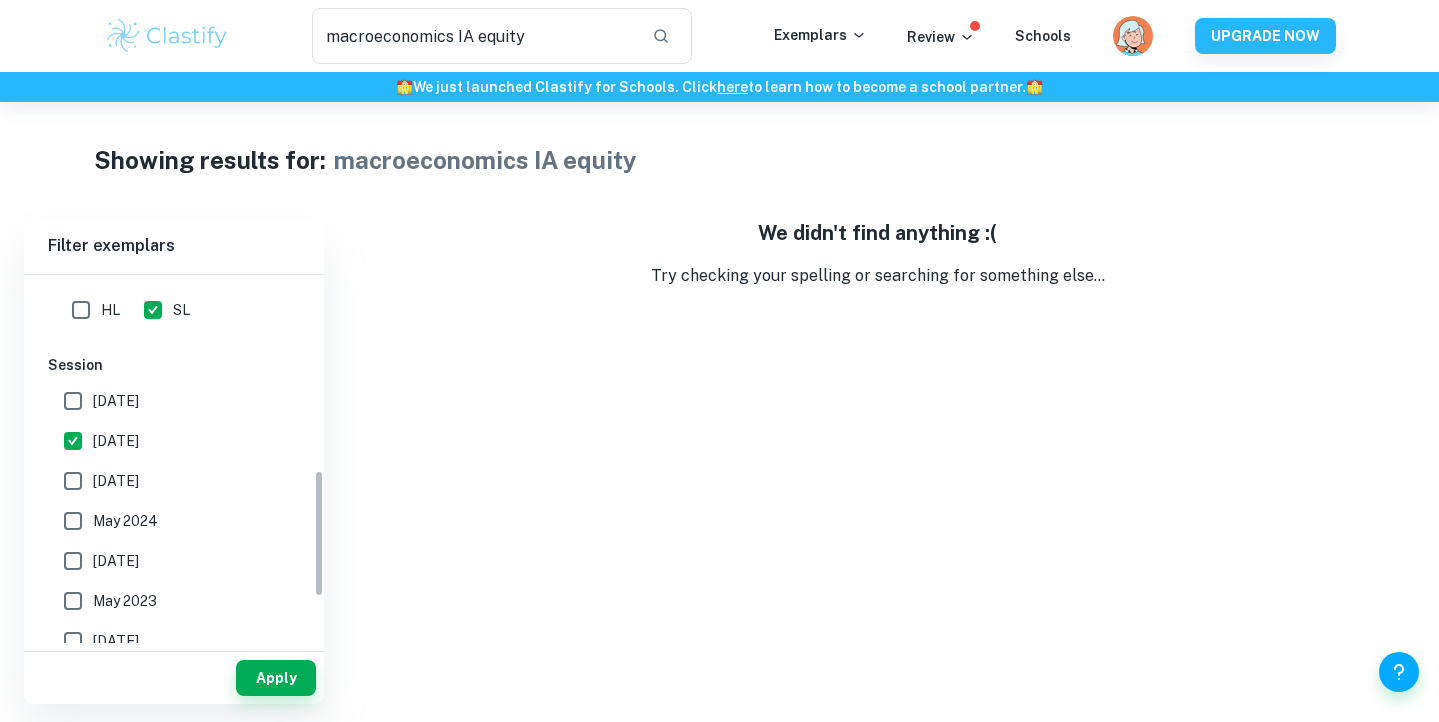 scroll, scrollTop: 562, scrollLeft: 0, axis: vertical 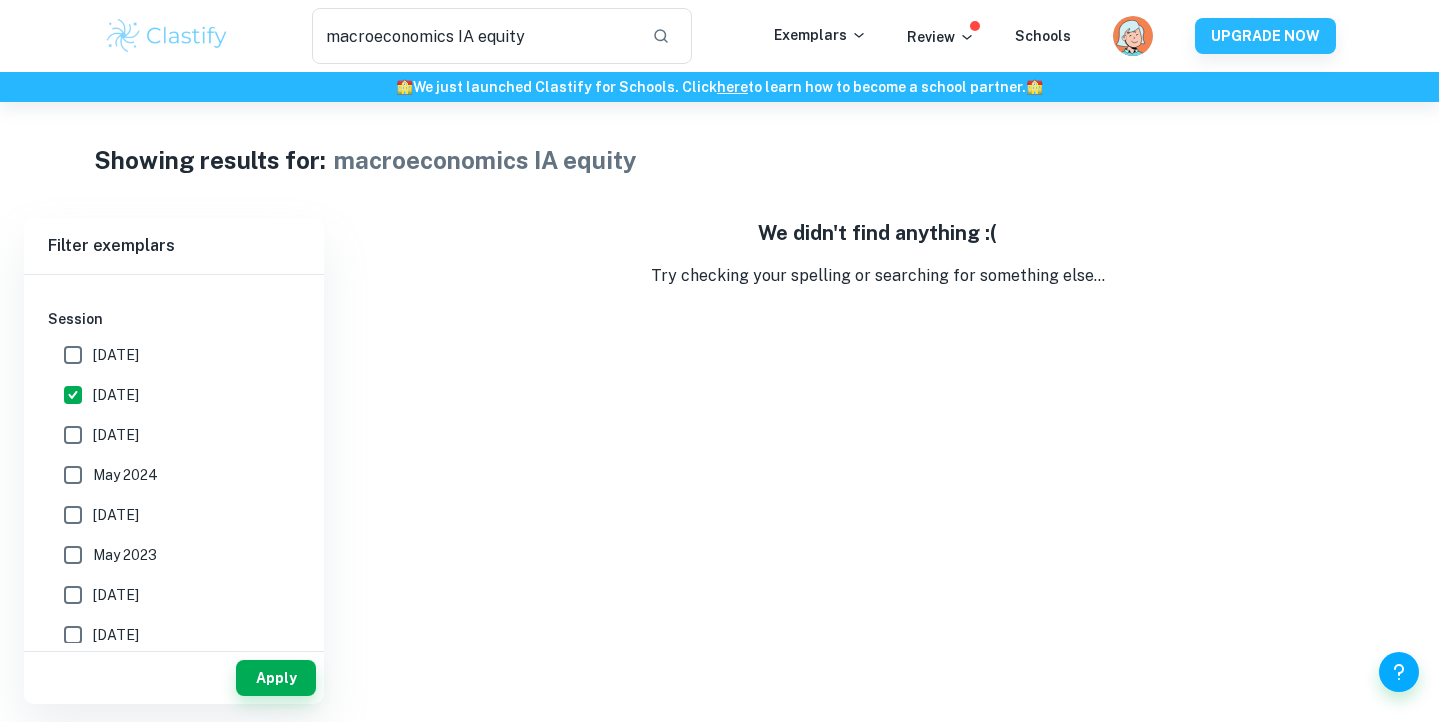 click on "November 2024" at bounding box center [73, 435] 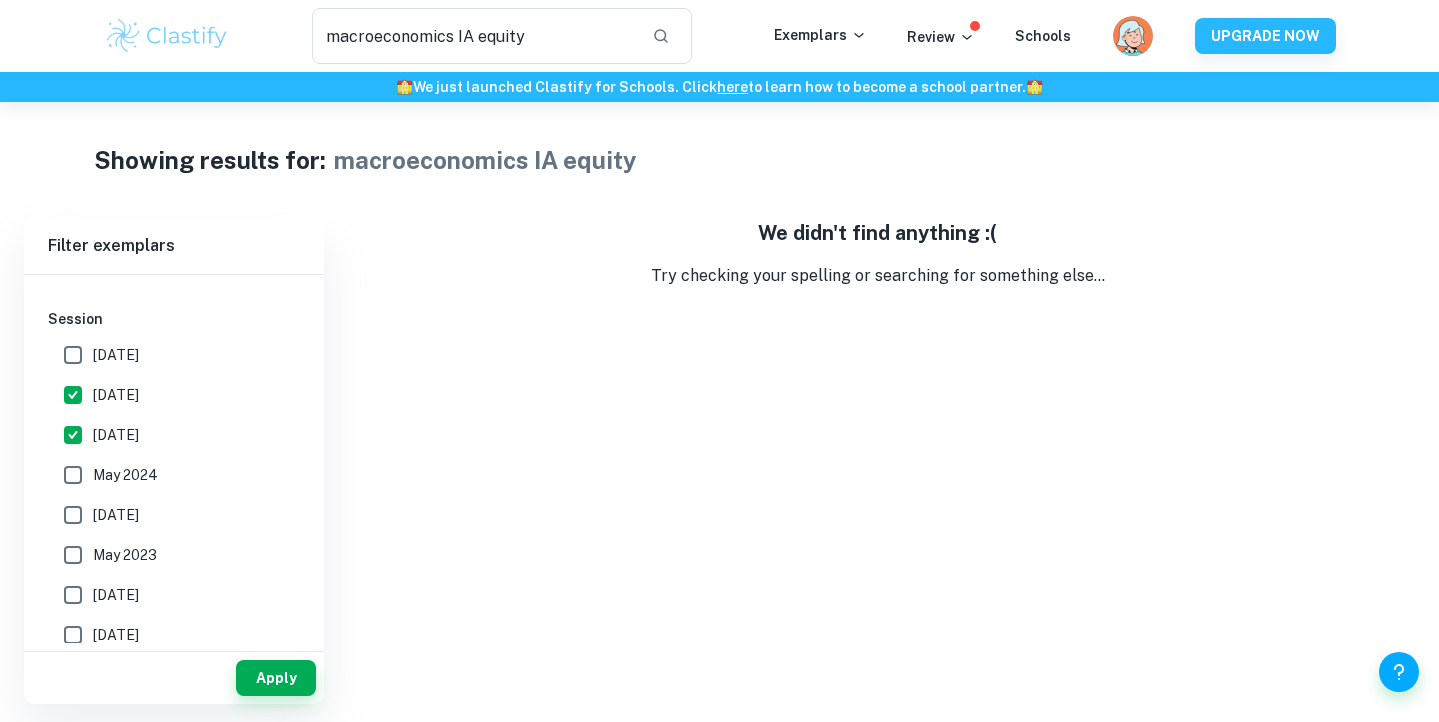 click on "May 2024" at bounding box center (73, 475) 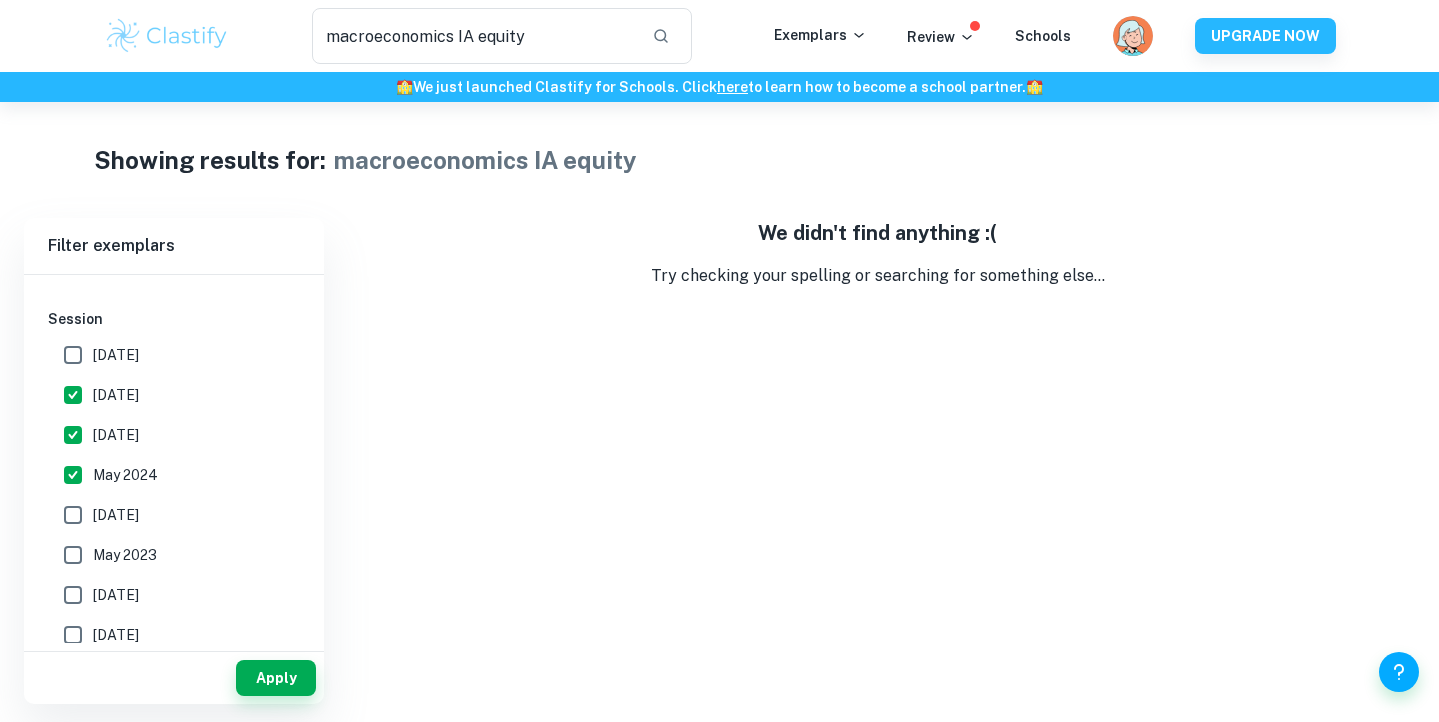 click on "May 2023" at bounding box center (73, 555) 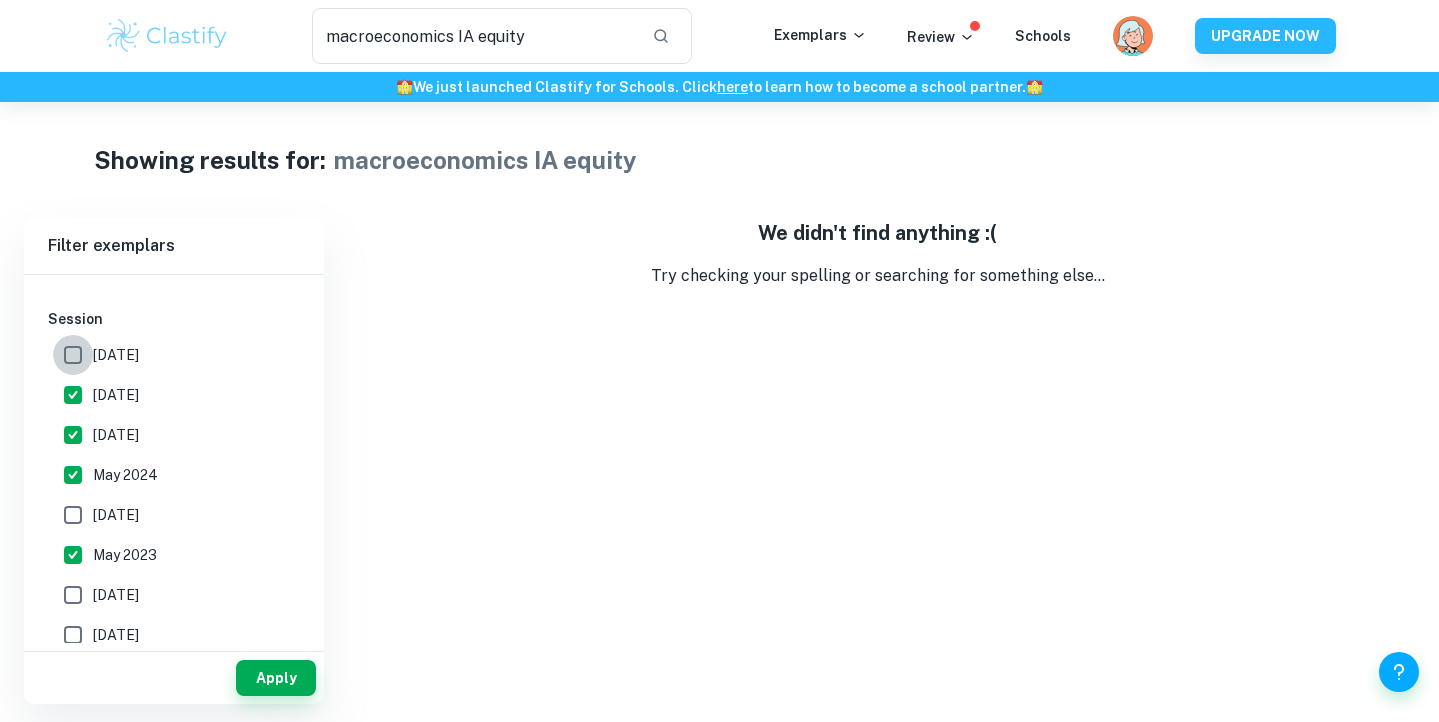click on "May 2026" at bounding box center [73, 355] 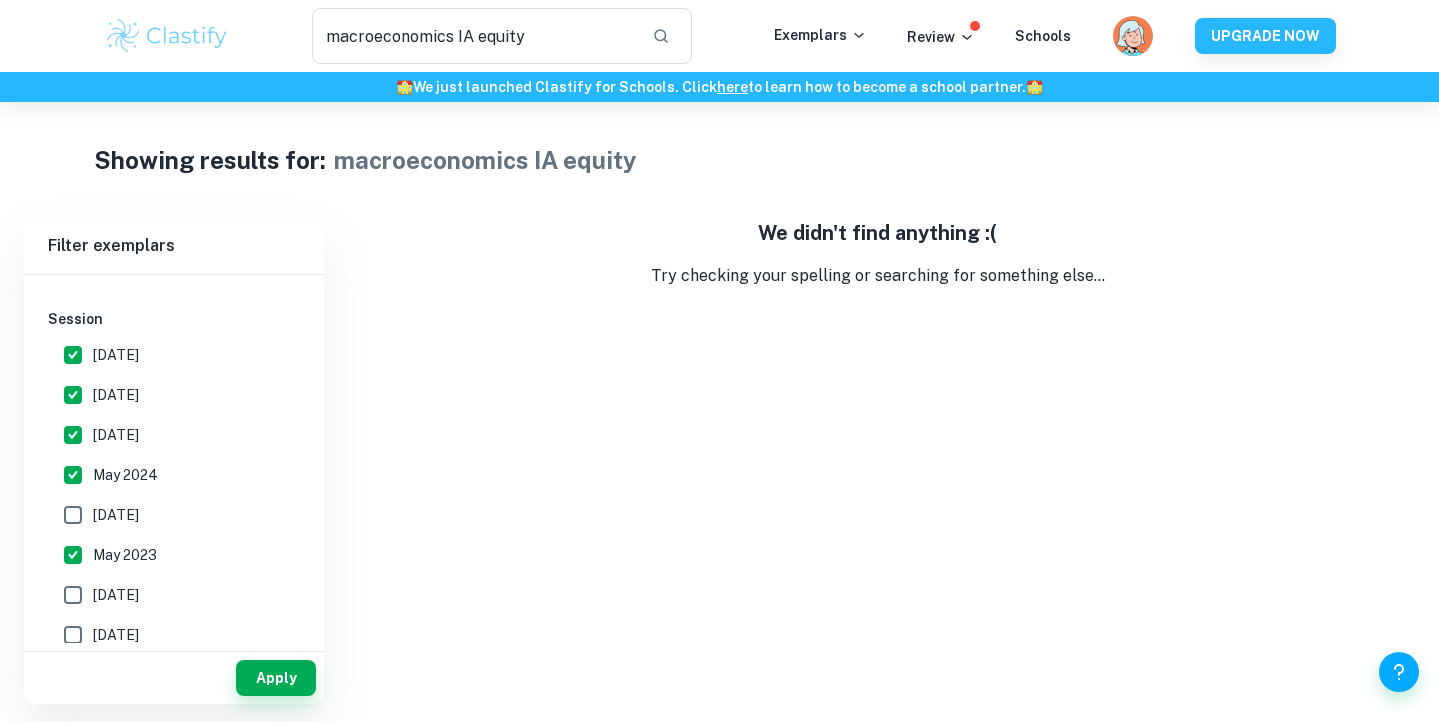 click on "November 2023" at bounding box center [73, 515] 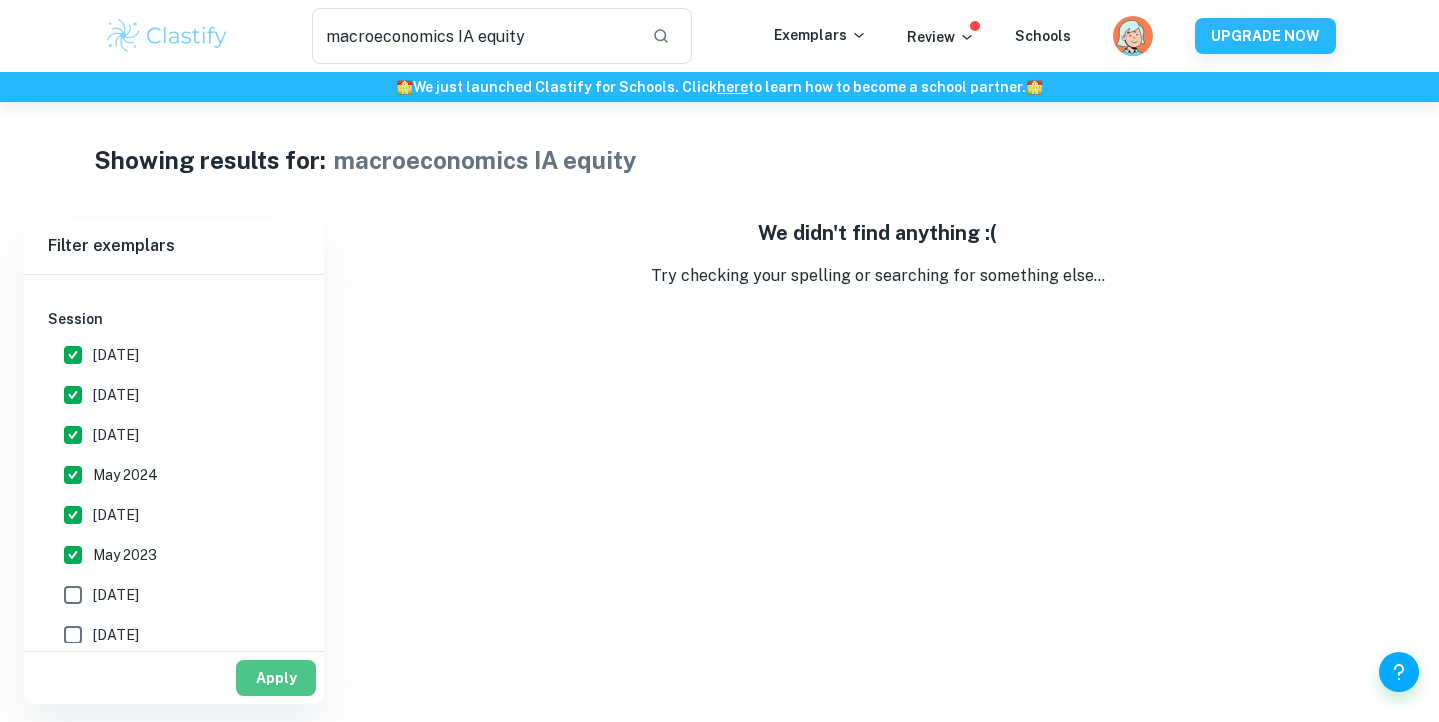 click on "Apply" at bounding box center [276, 678] 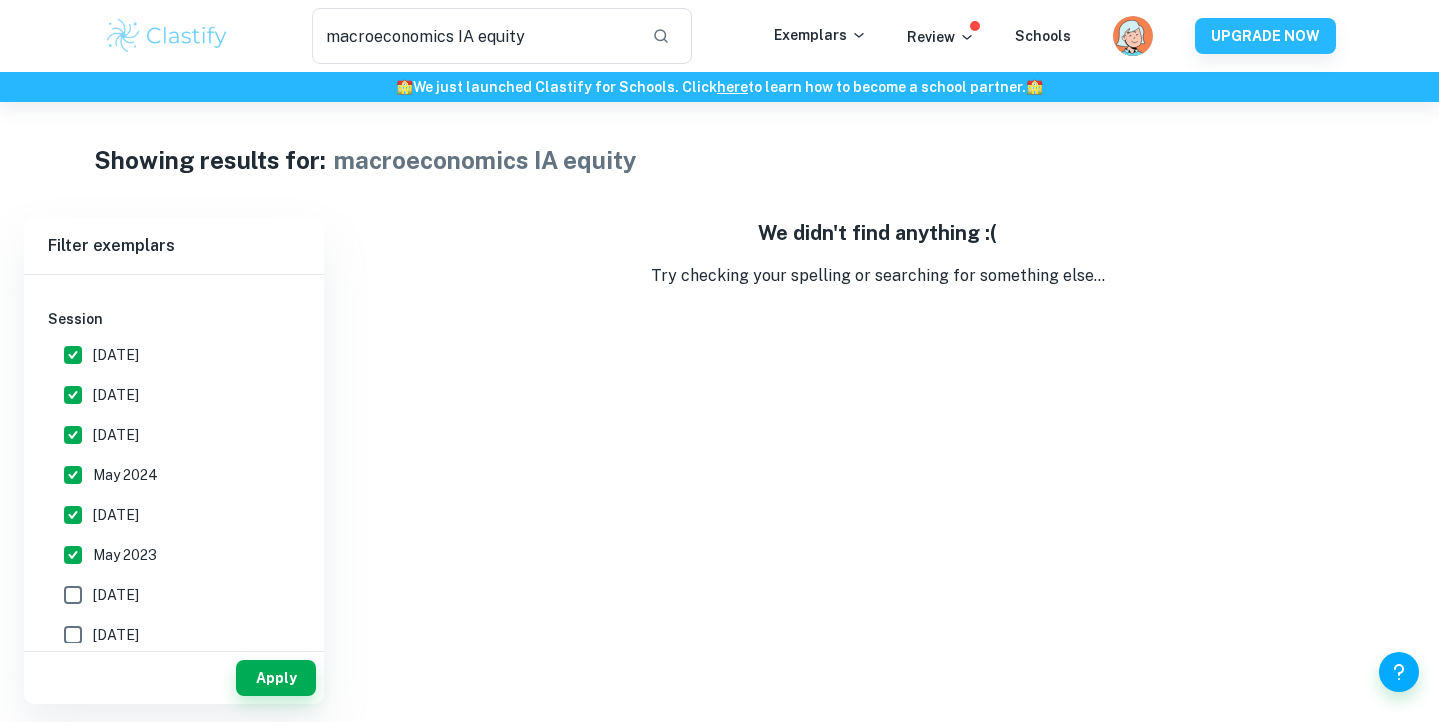 click on "Apply" at bounding box center [174, 678] 